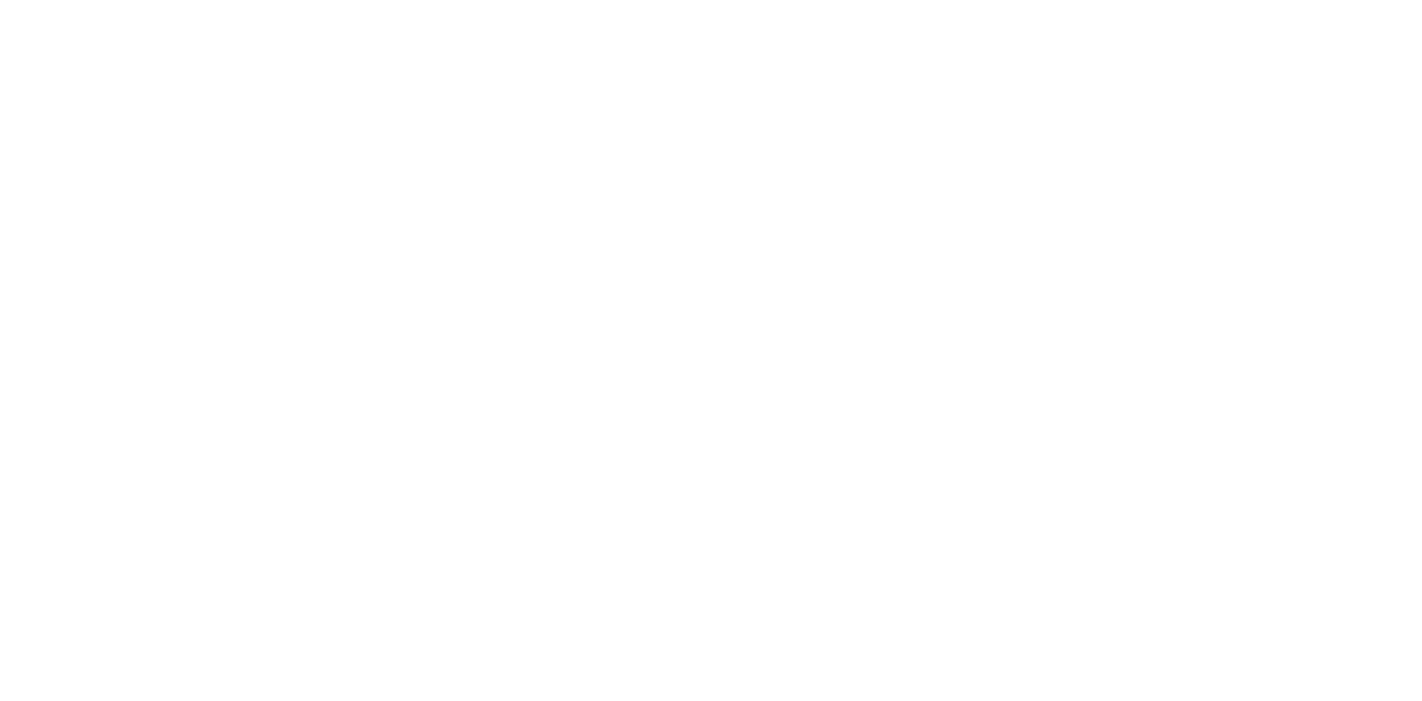 scroll, scrollTop: 0, scrollLeft: 0, axis: both 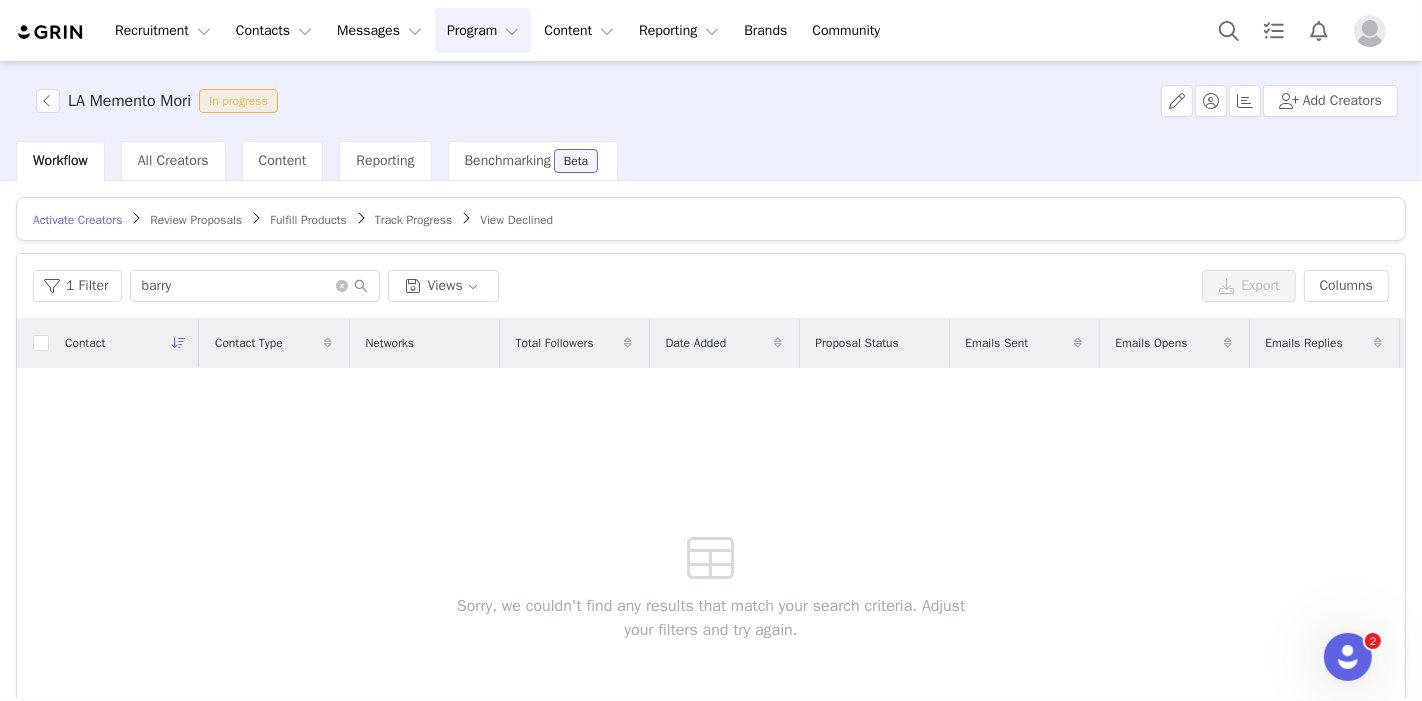 click on "barry" at bounding box center [255, 286] 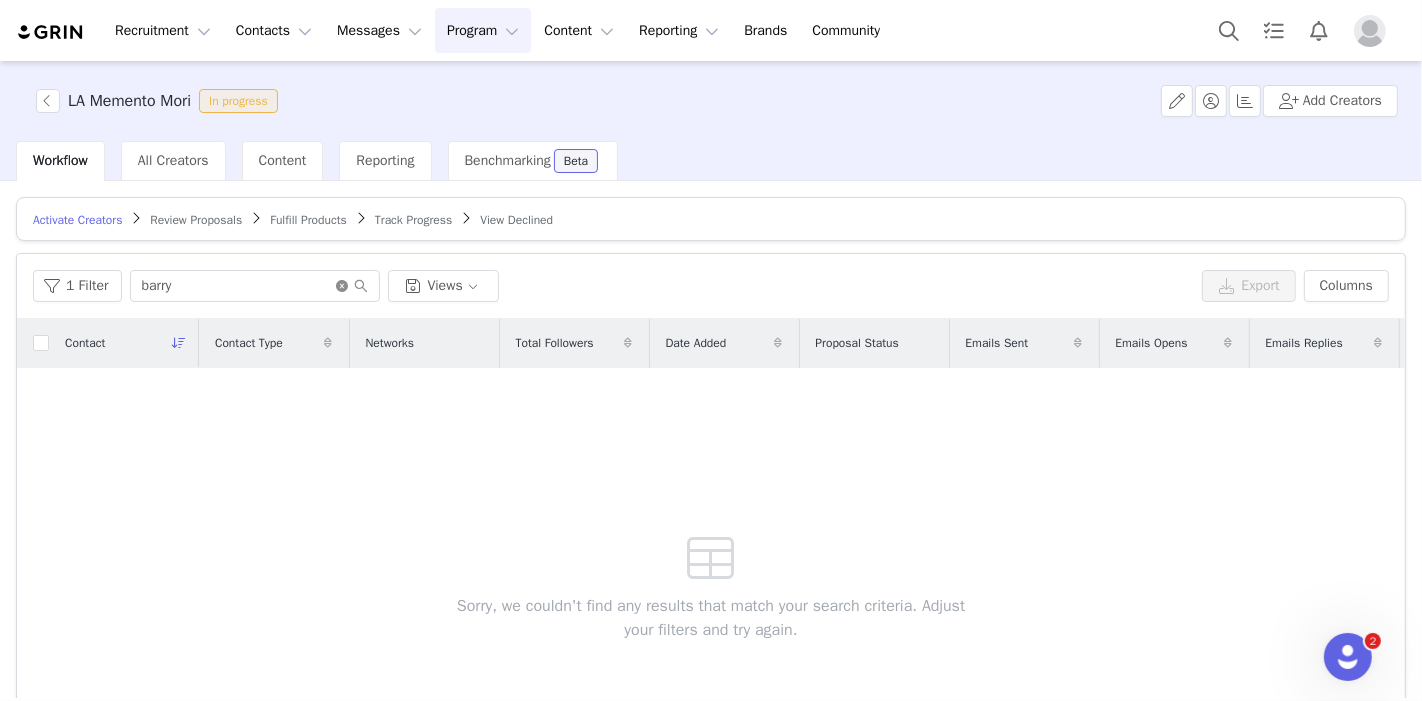 click 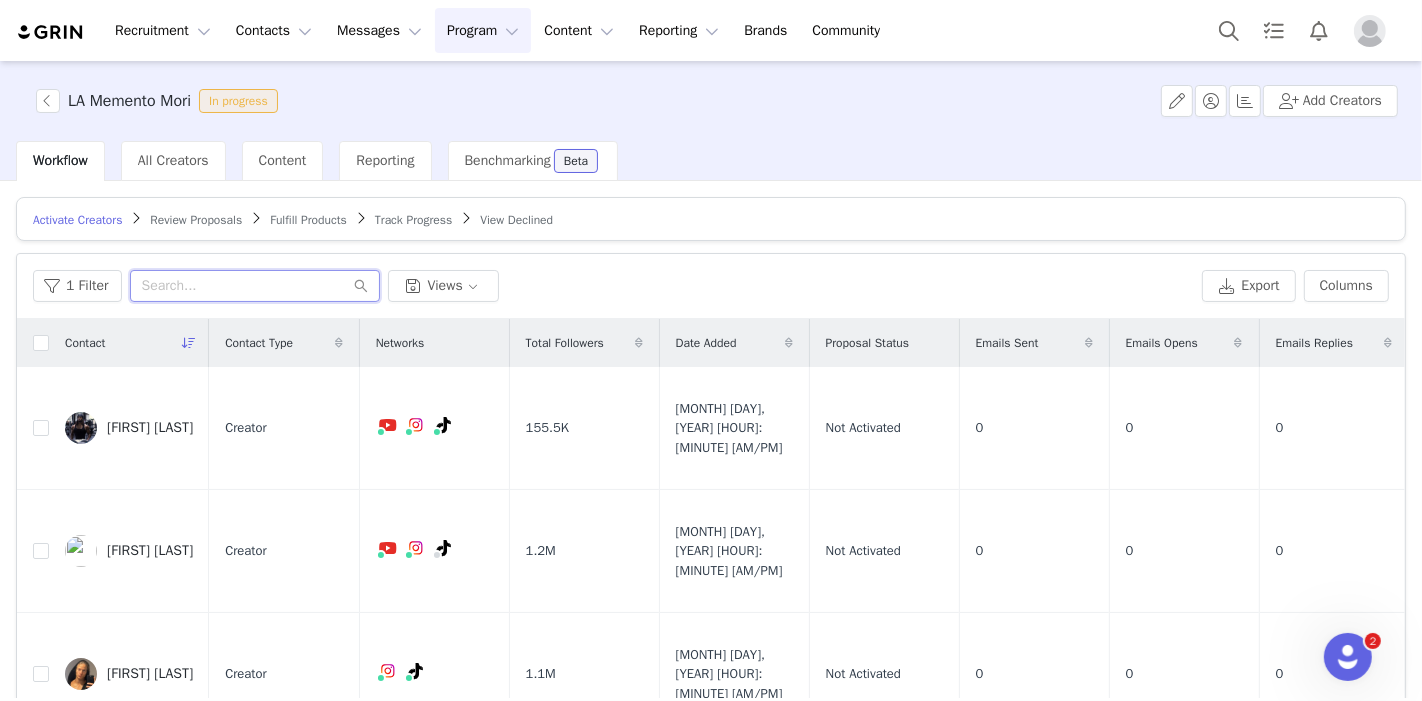 click at bounding box center (255, 286) 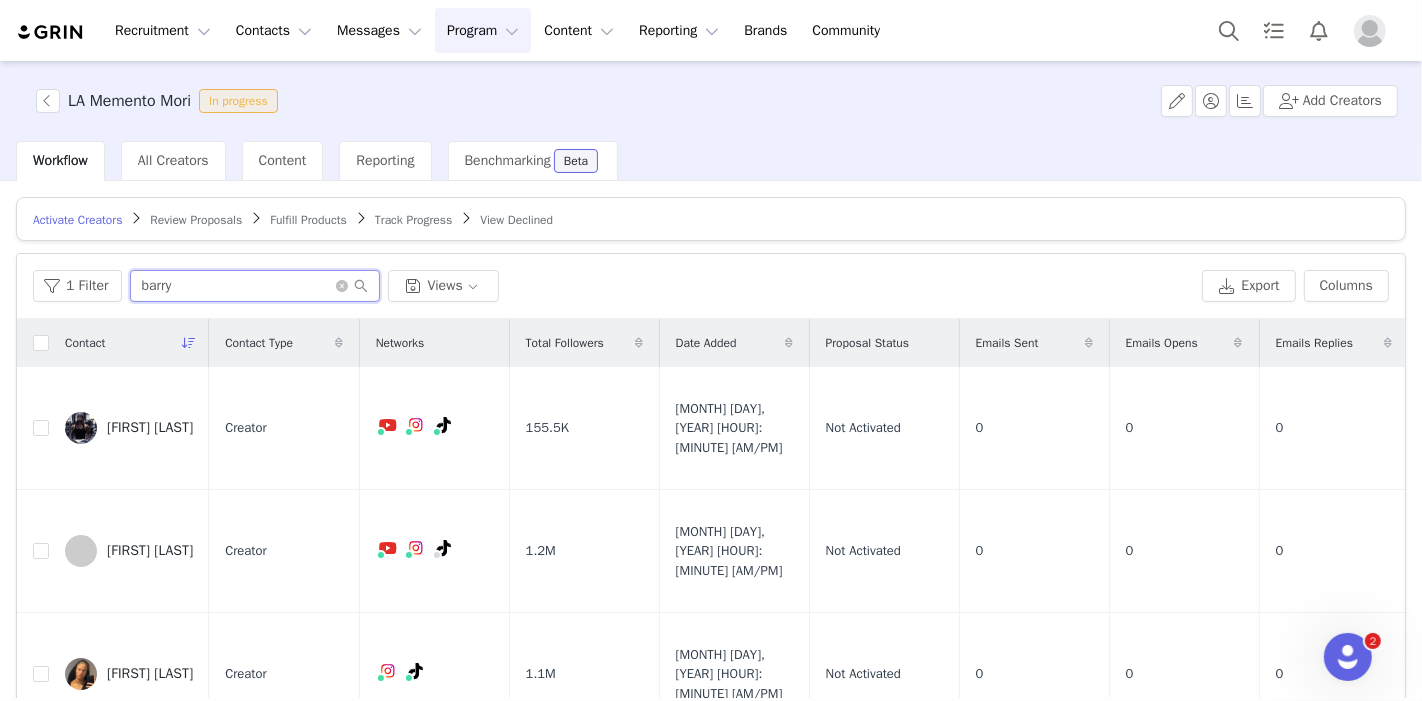 type on "barry" 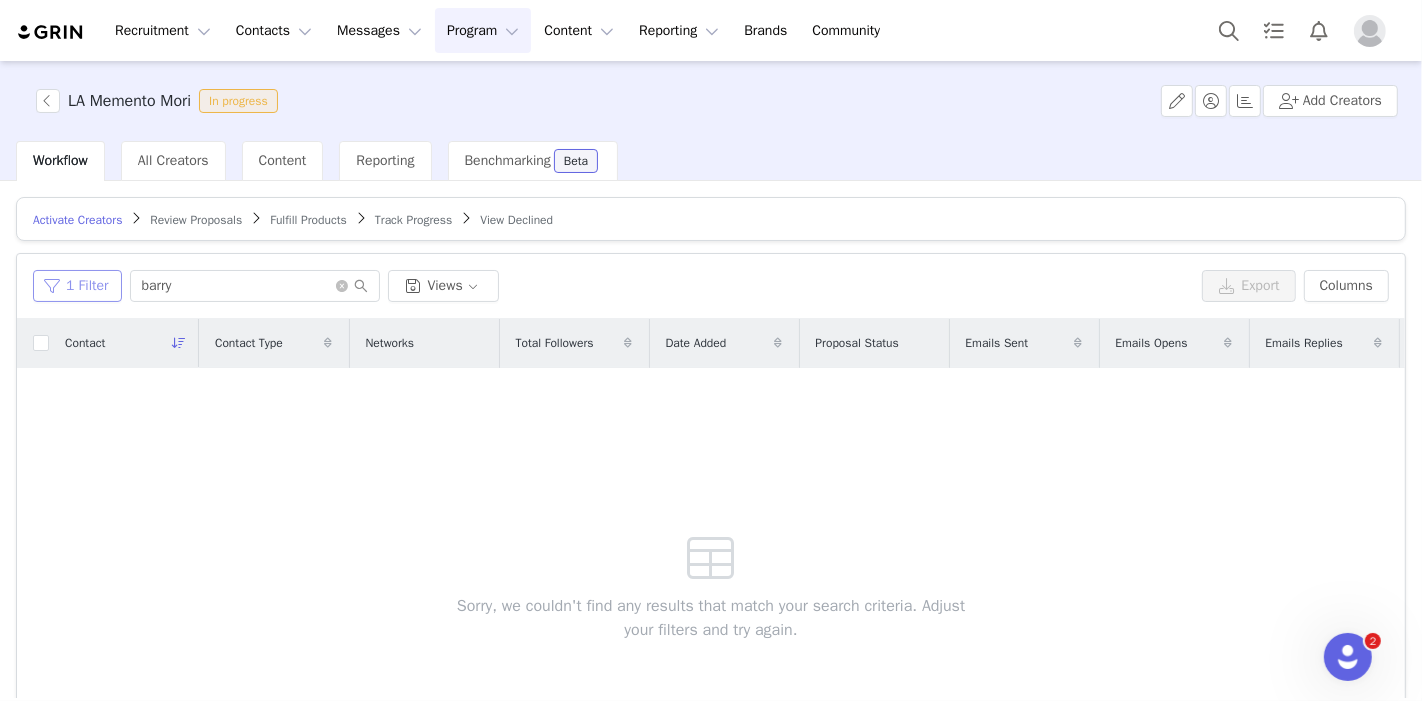 click on "1 Filter" at bounding box center (77, 286) 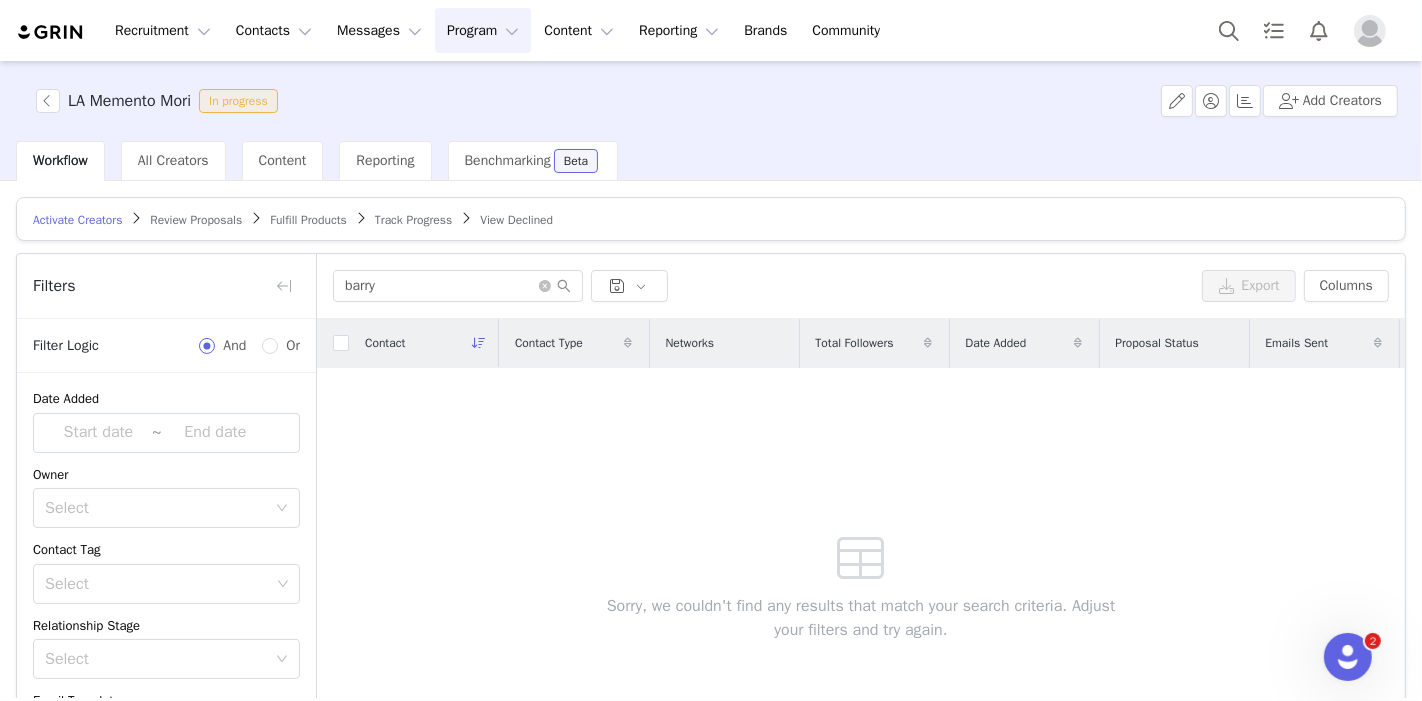 scroll, scrollTop: 129, scrollLeft: 0, axis: vertical 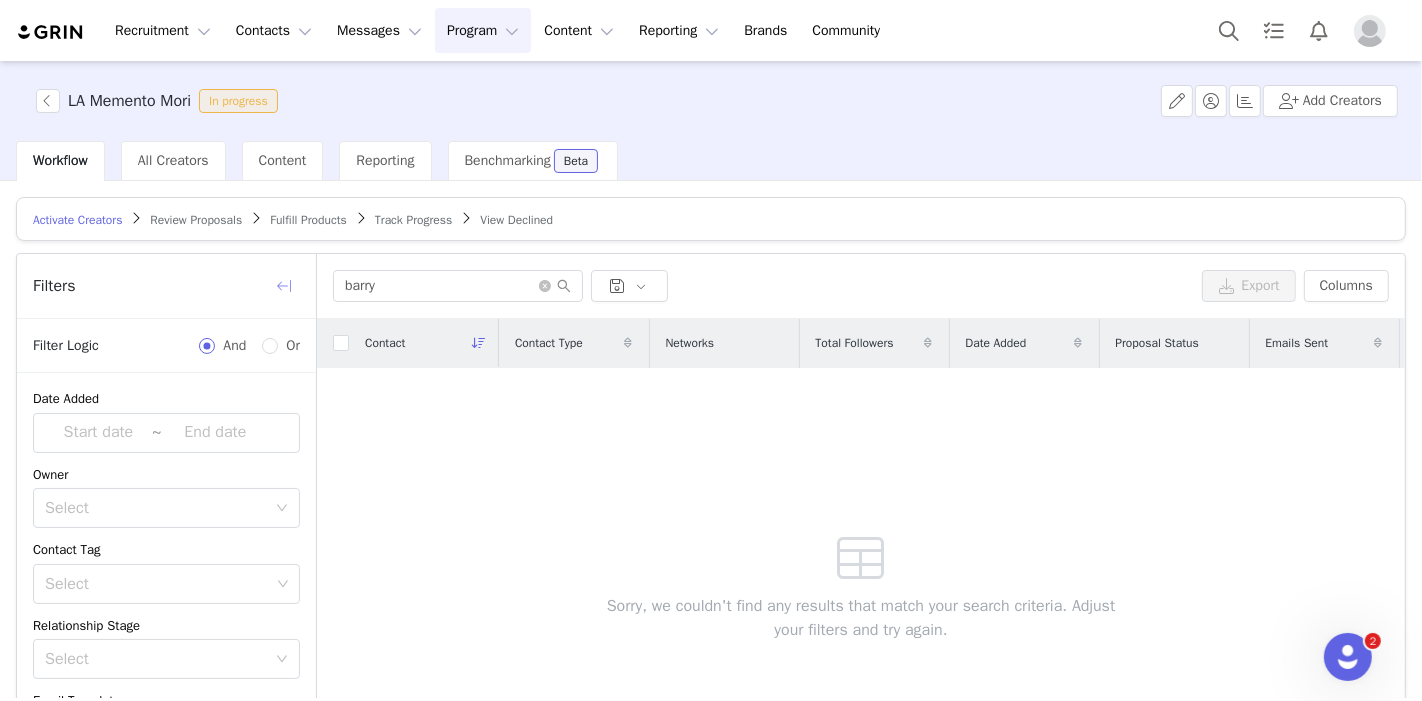 click at bounding box center [284, 286] 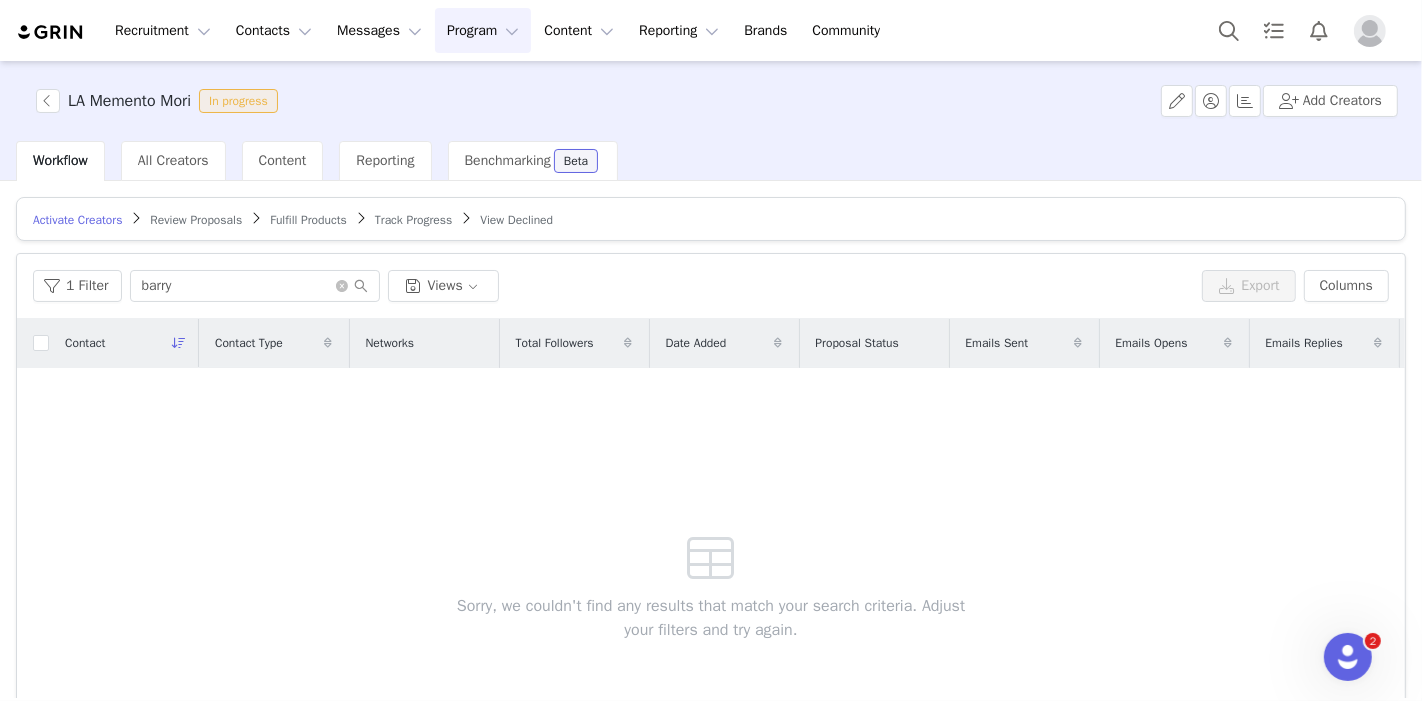 click on "Activate Creators" at bounding box center [77, 220] 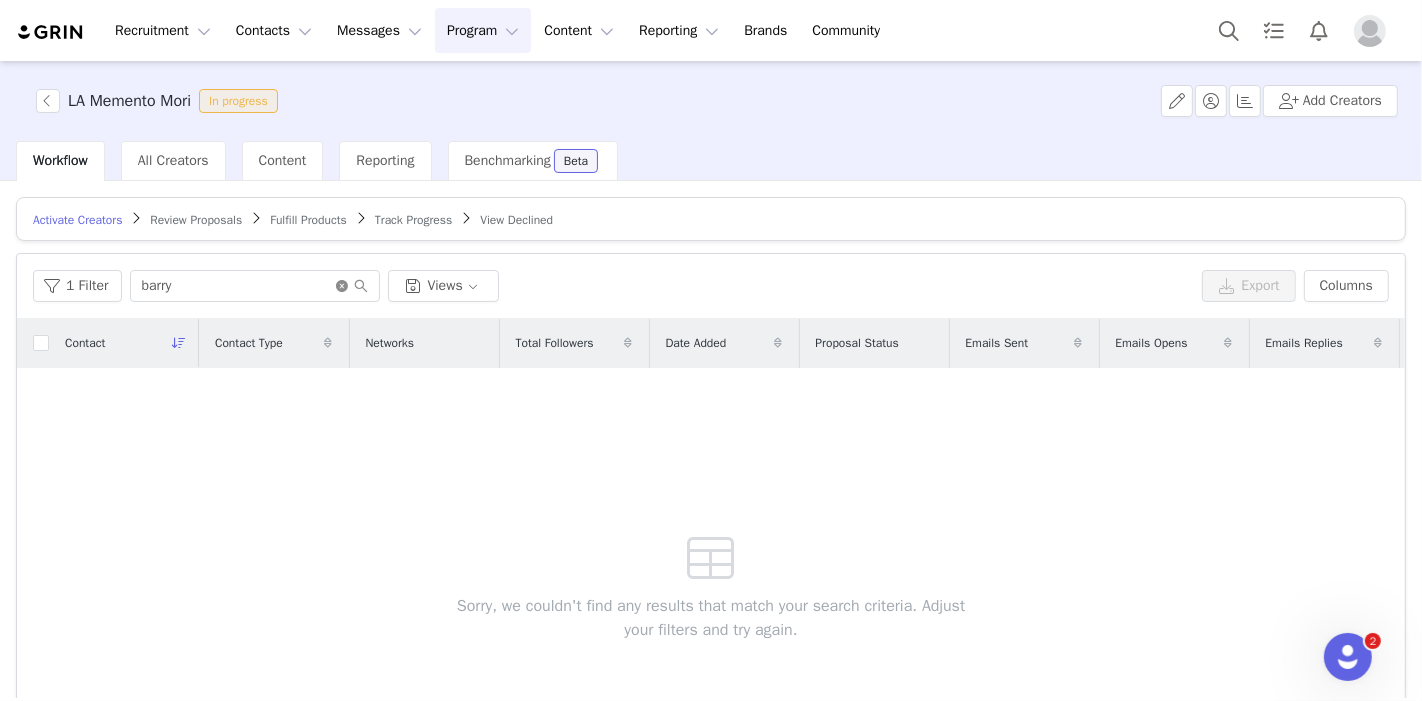 click 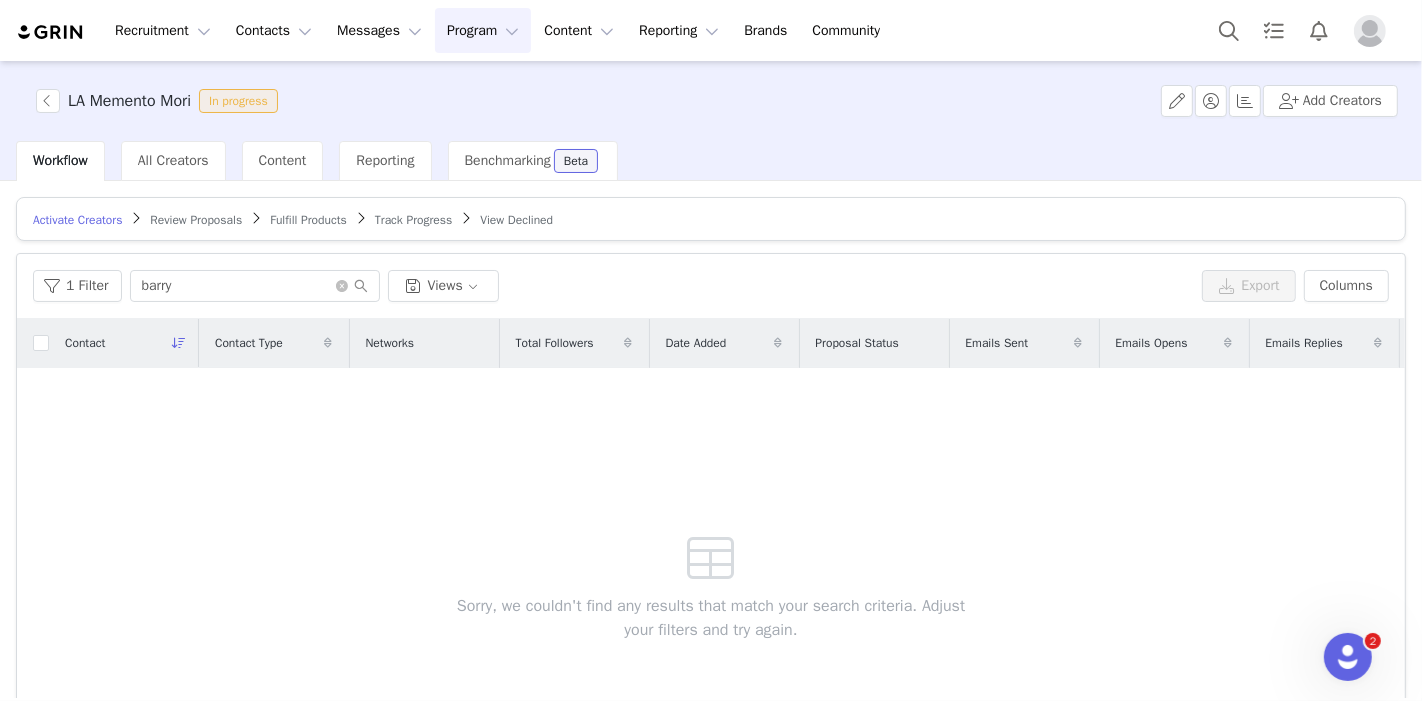 type 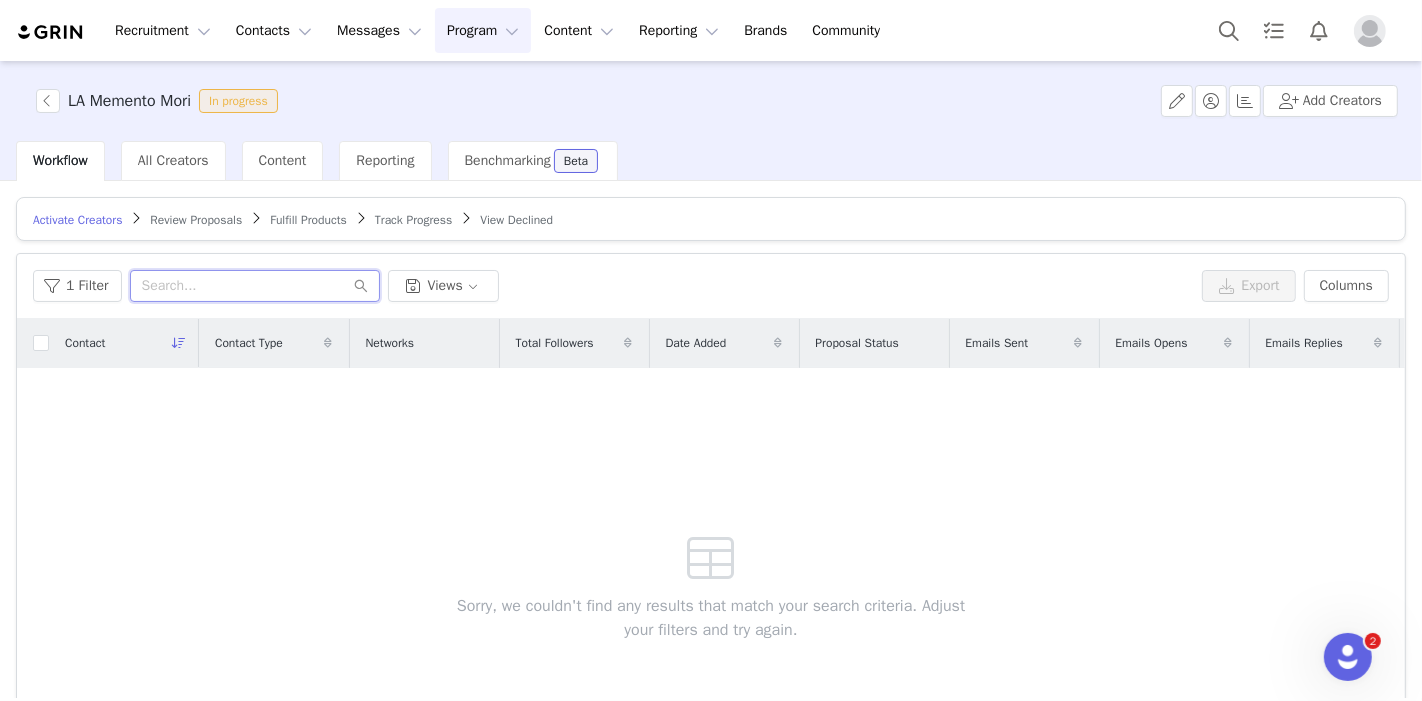 click at bounding box center [255, 286] 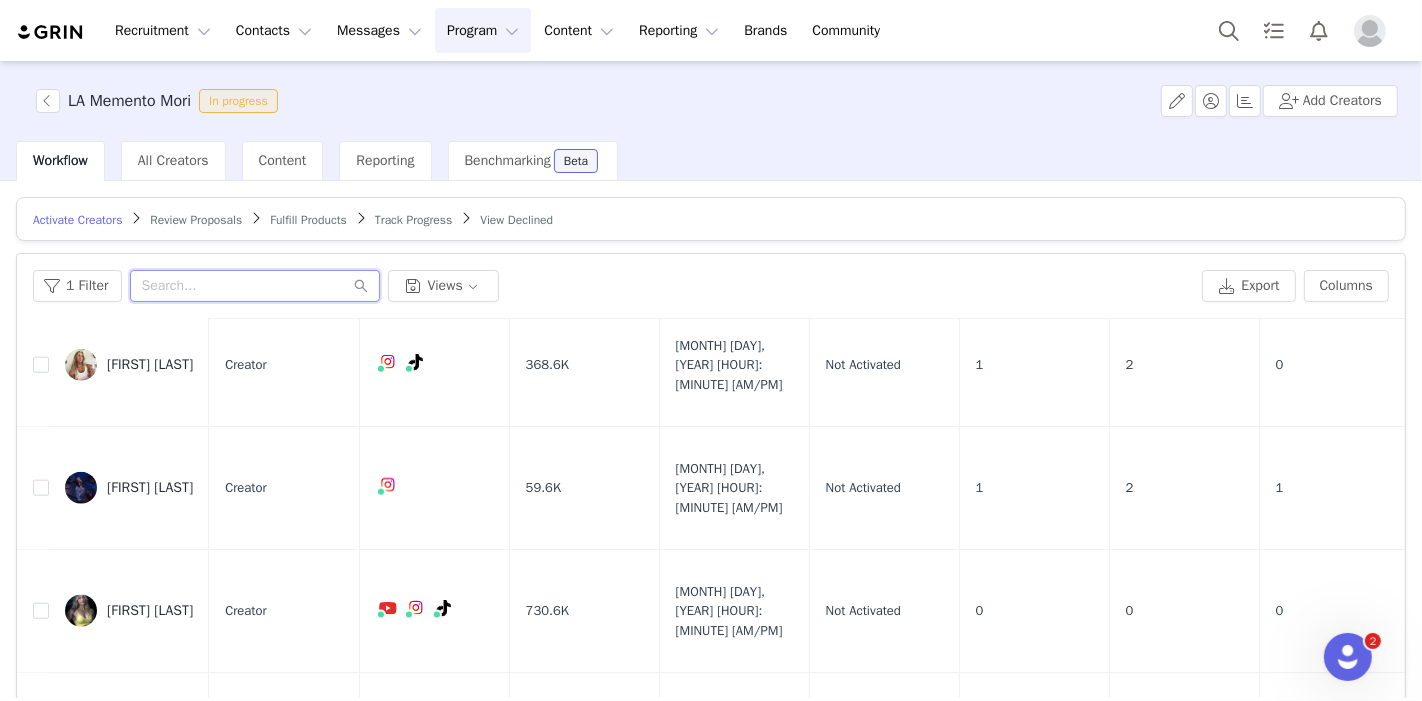 scroll, scrollTop: 2566, scrollLeft: 0, axis: vertical 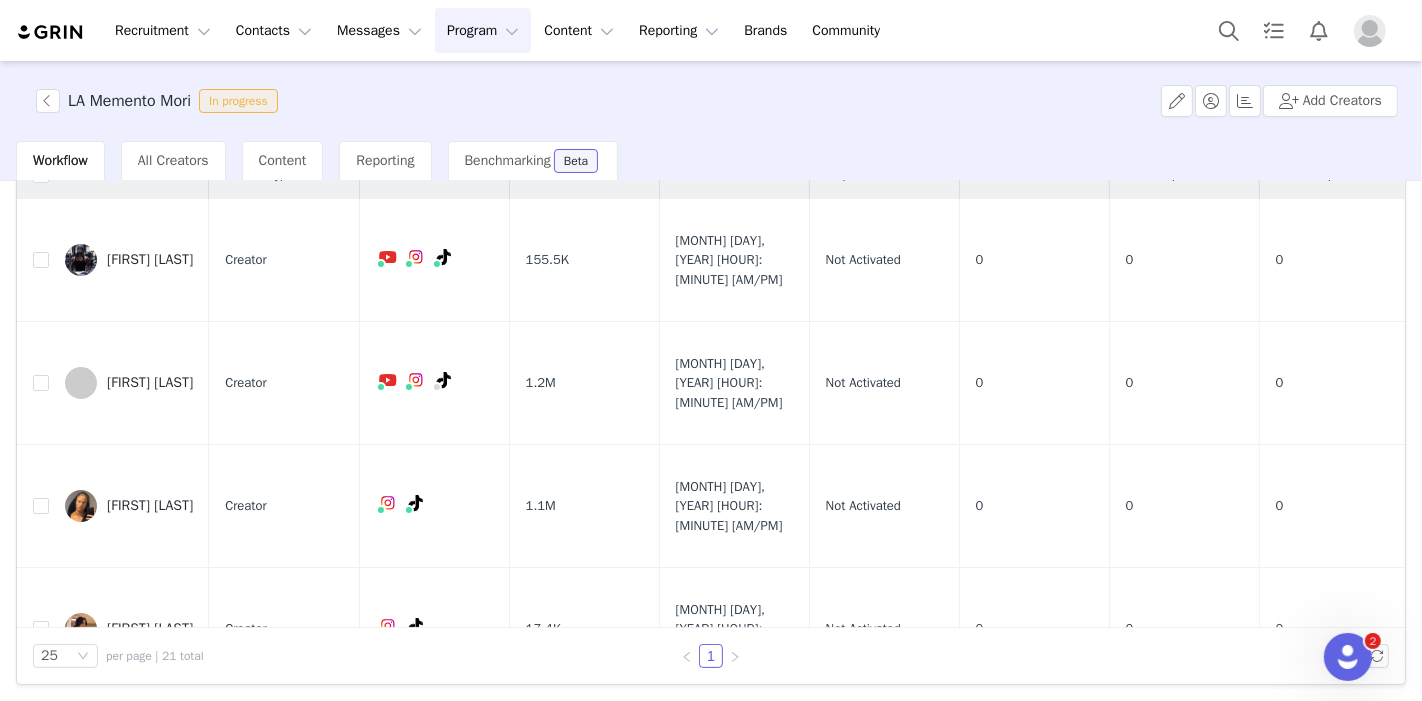 click on "Program Program" at bounding box center [483, 30] 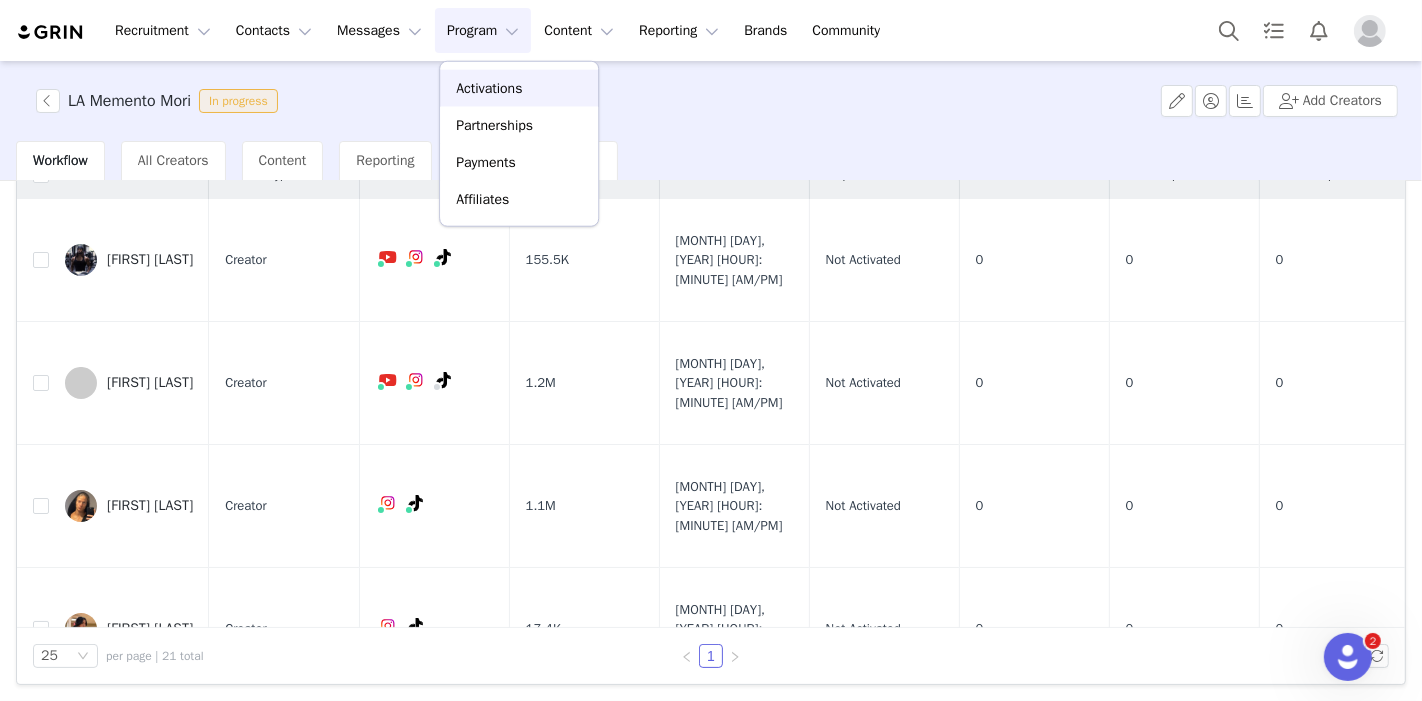 click on "Activations" at bounding box center [489, 88] 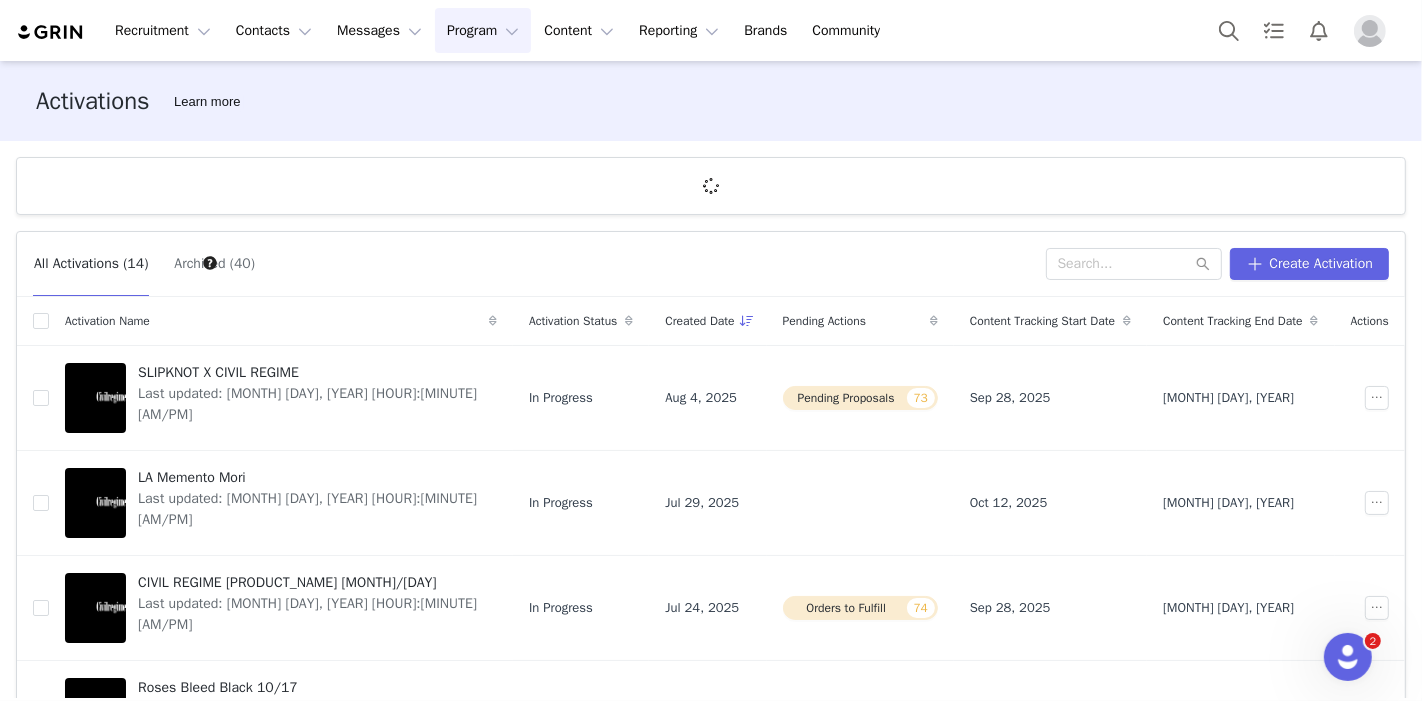 click on "LA Memento Mori Last updated: [MONTH] [DAY], [YEAR] [HOUR]:[MINUTE] [AM/PM]" at bounding box center (311, 503) 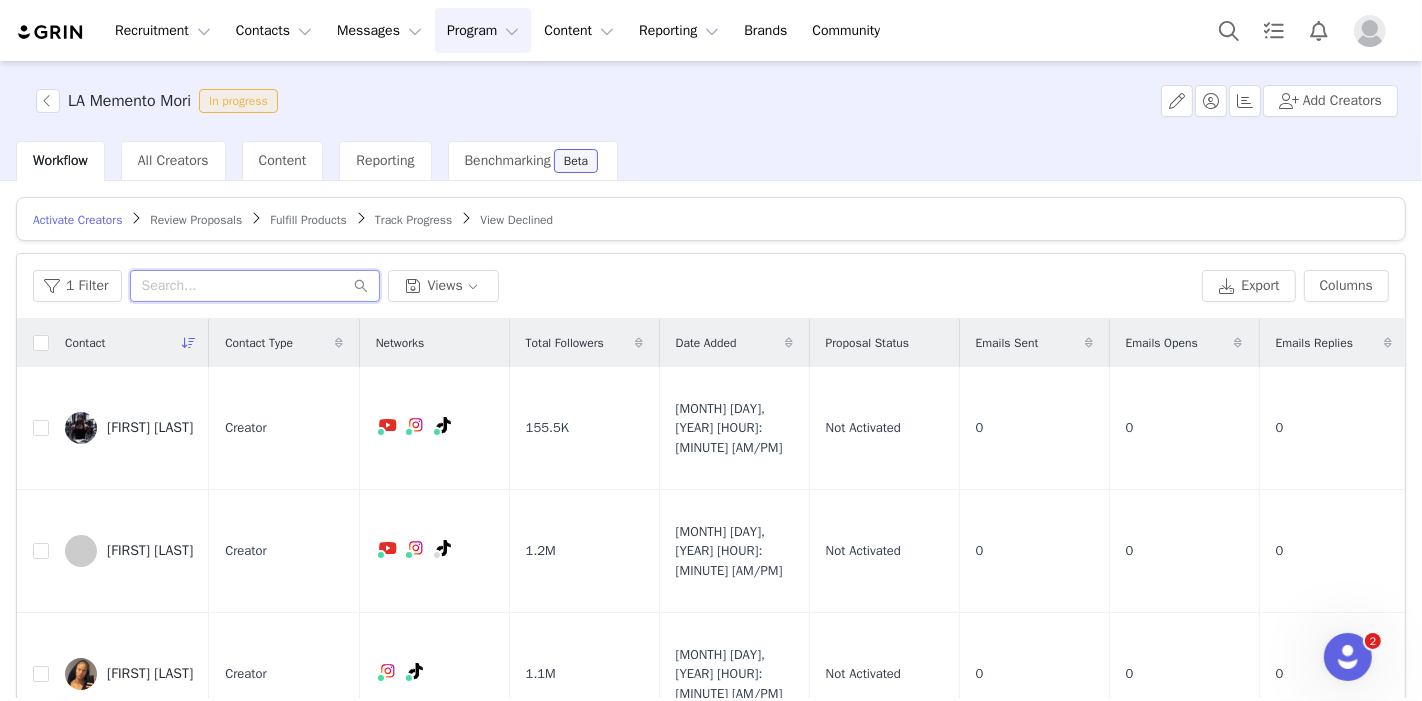 click at bounding box center (255, 286) 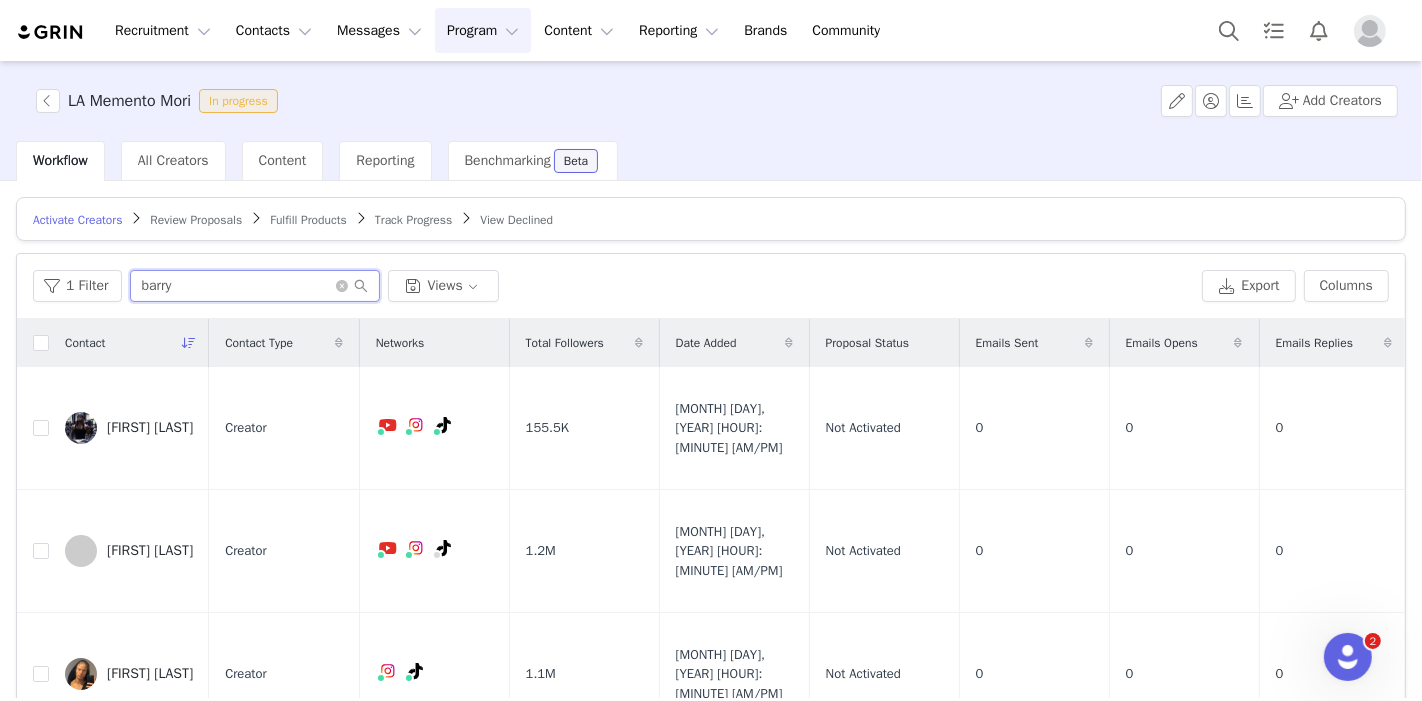 type on "barry" 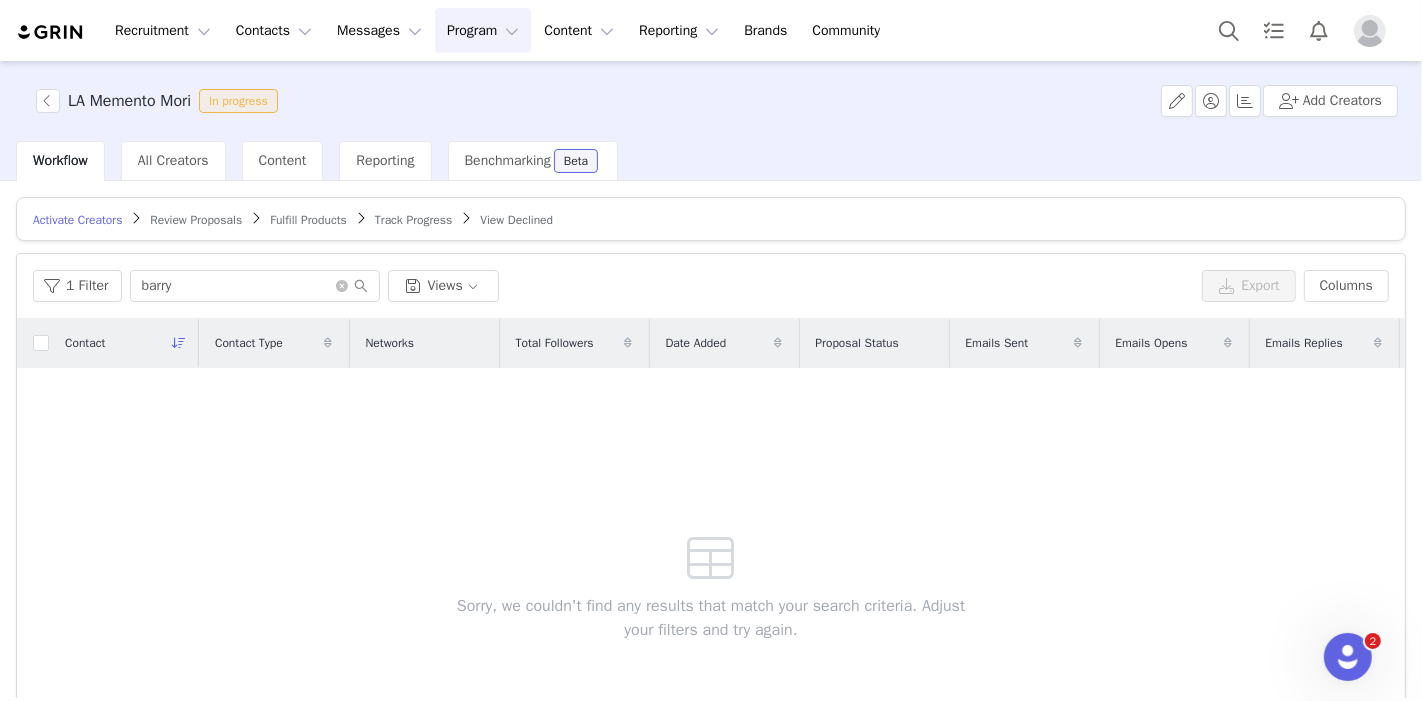 click on "Track Progress" at bounding box center (413, 220) 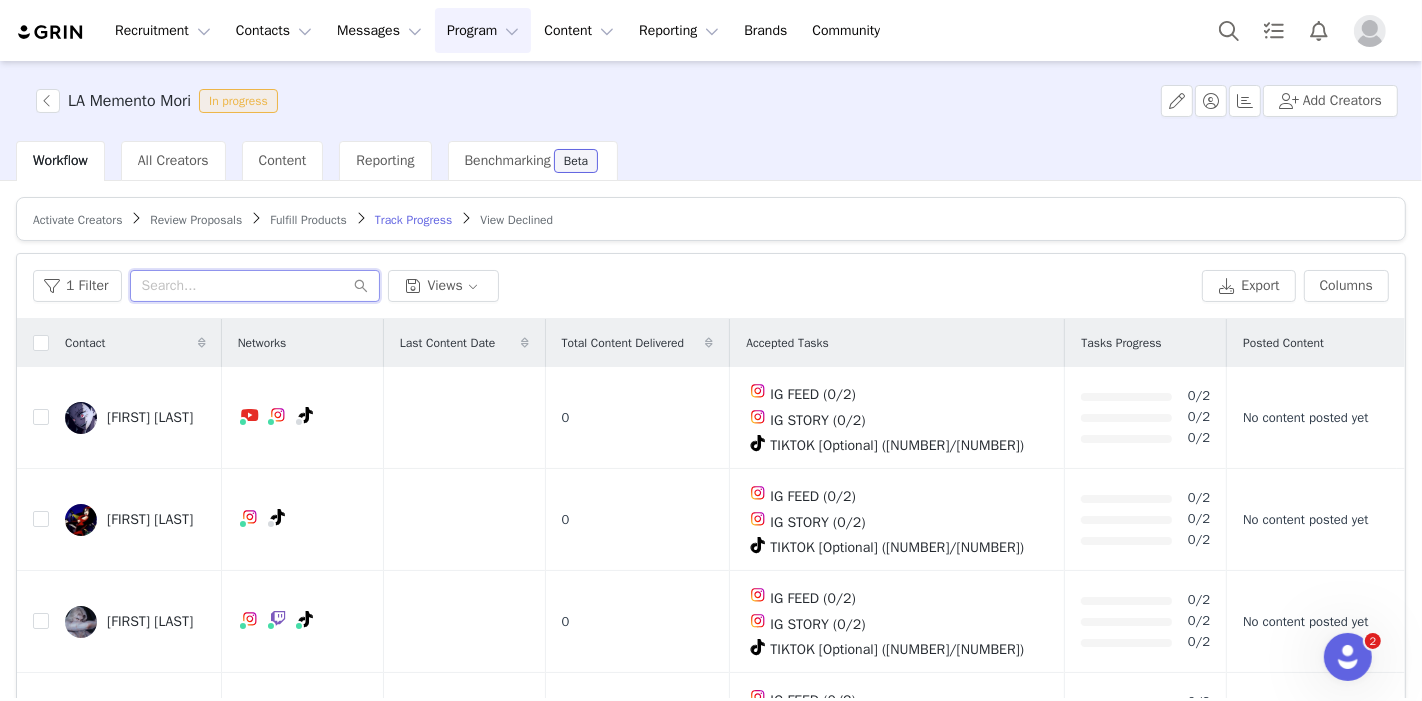 click at bounding box center [255, 286] 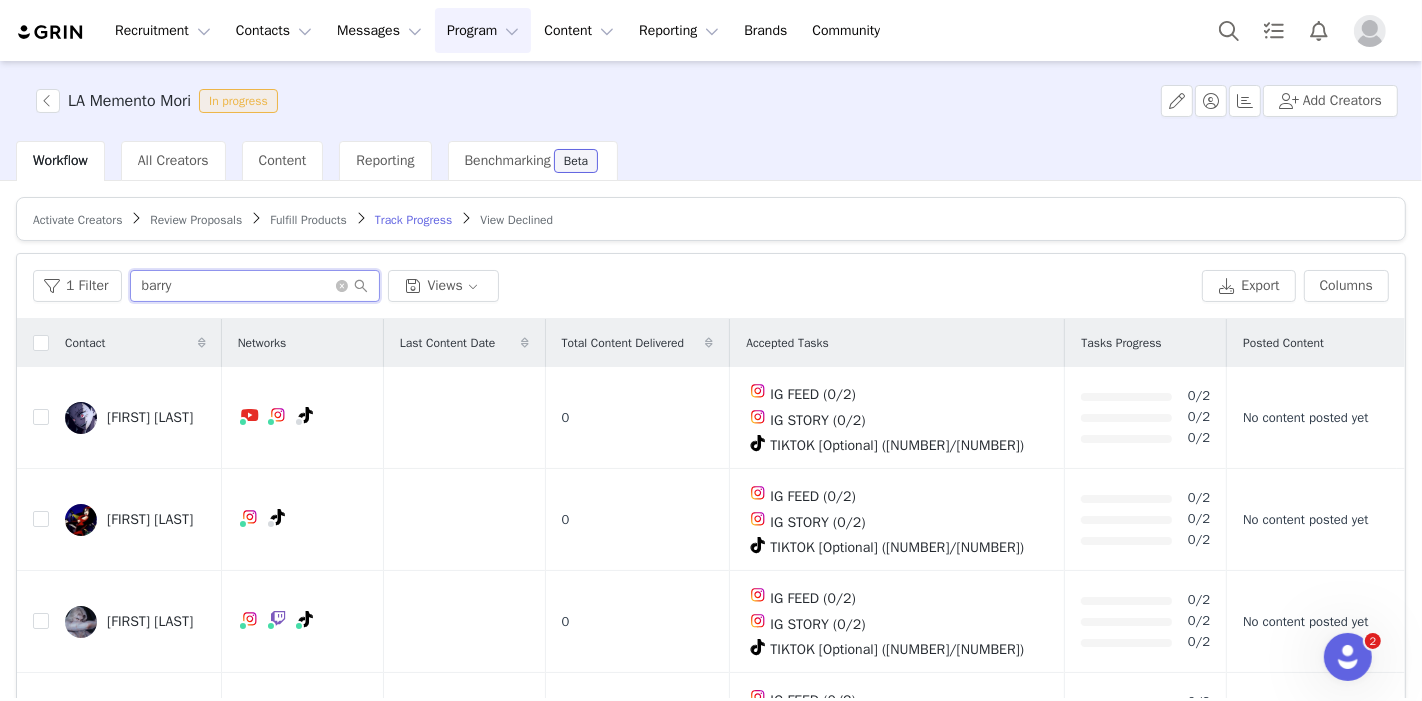 type on "barry" 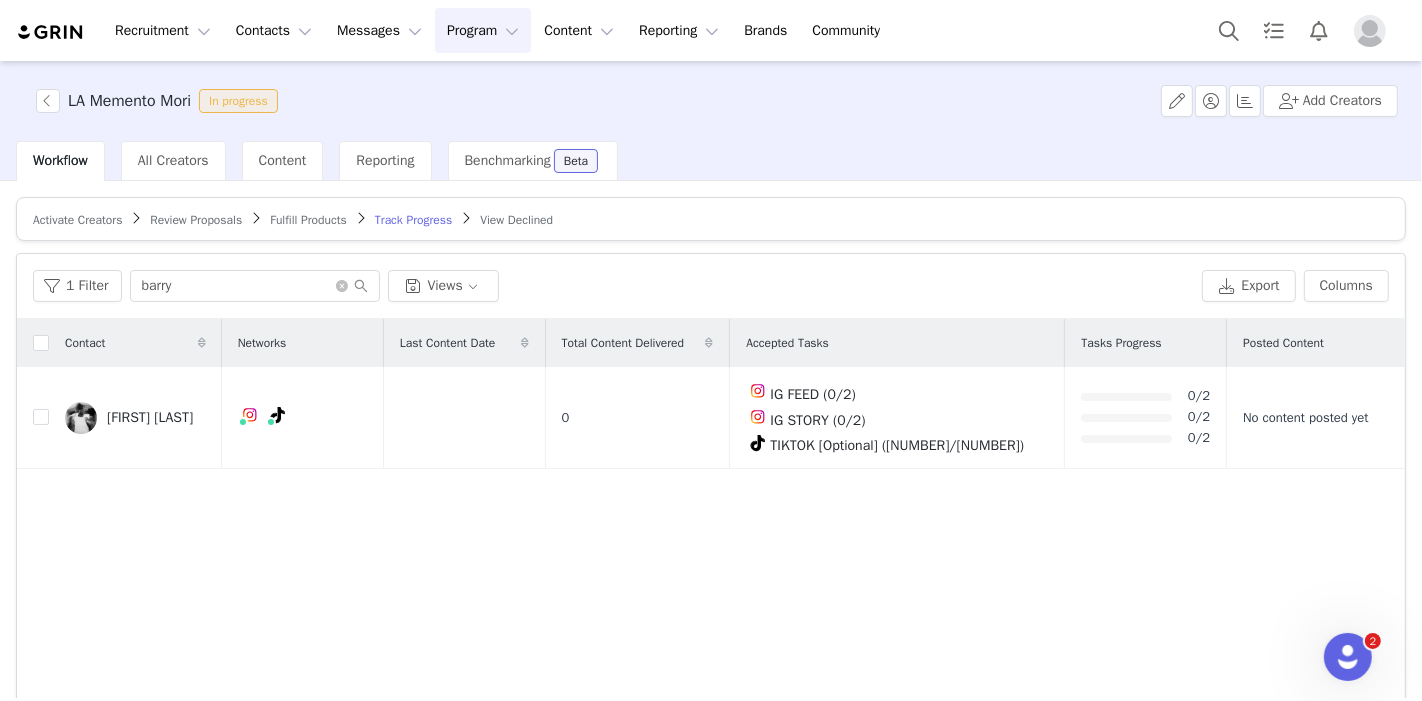 click on "Activate Creators Review Proposals Fulfill Products Track Progress View Declined" at bounding box center (711, 219) 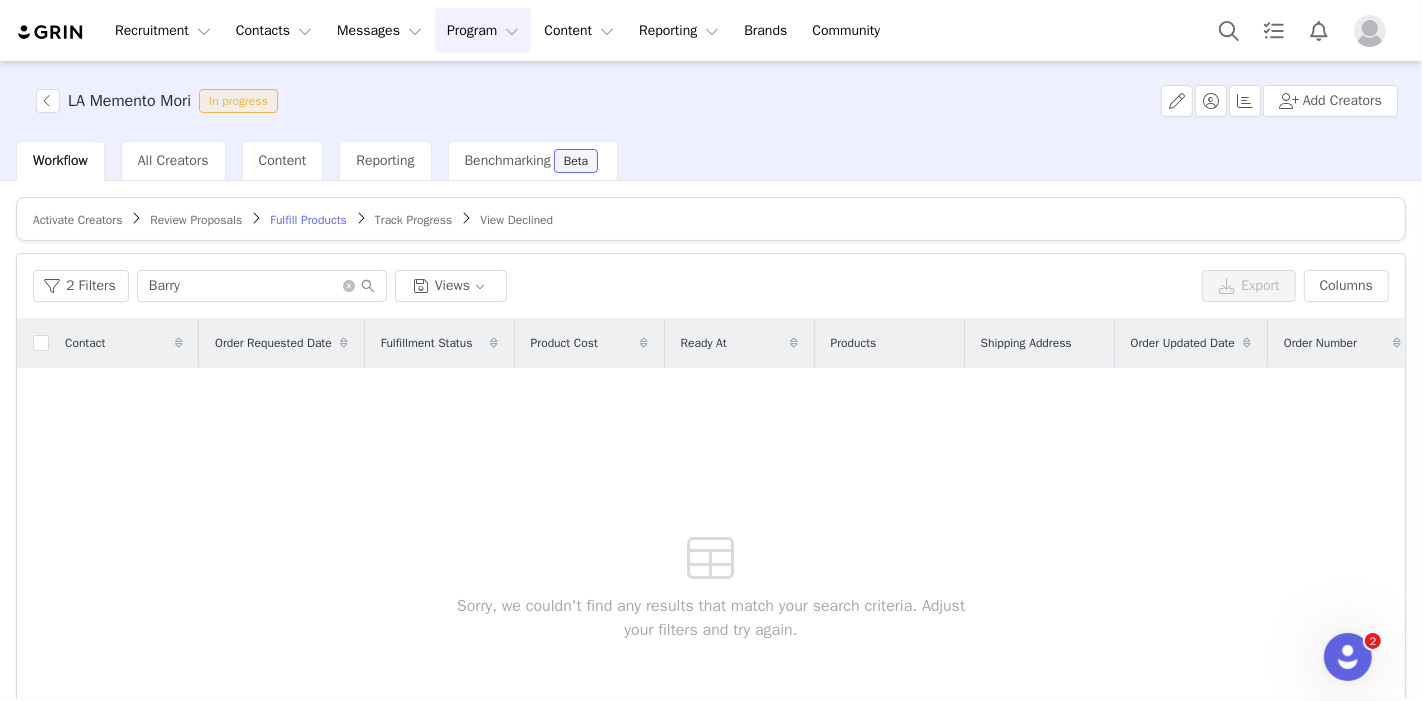 click on "[NUMBER] Filters [PERSON] Views Export Columns" at bounding box center [711, 286] 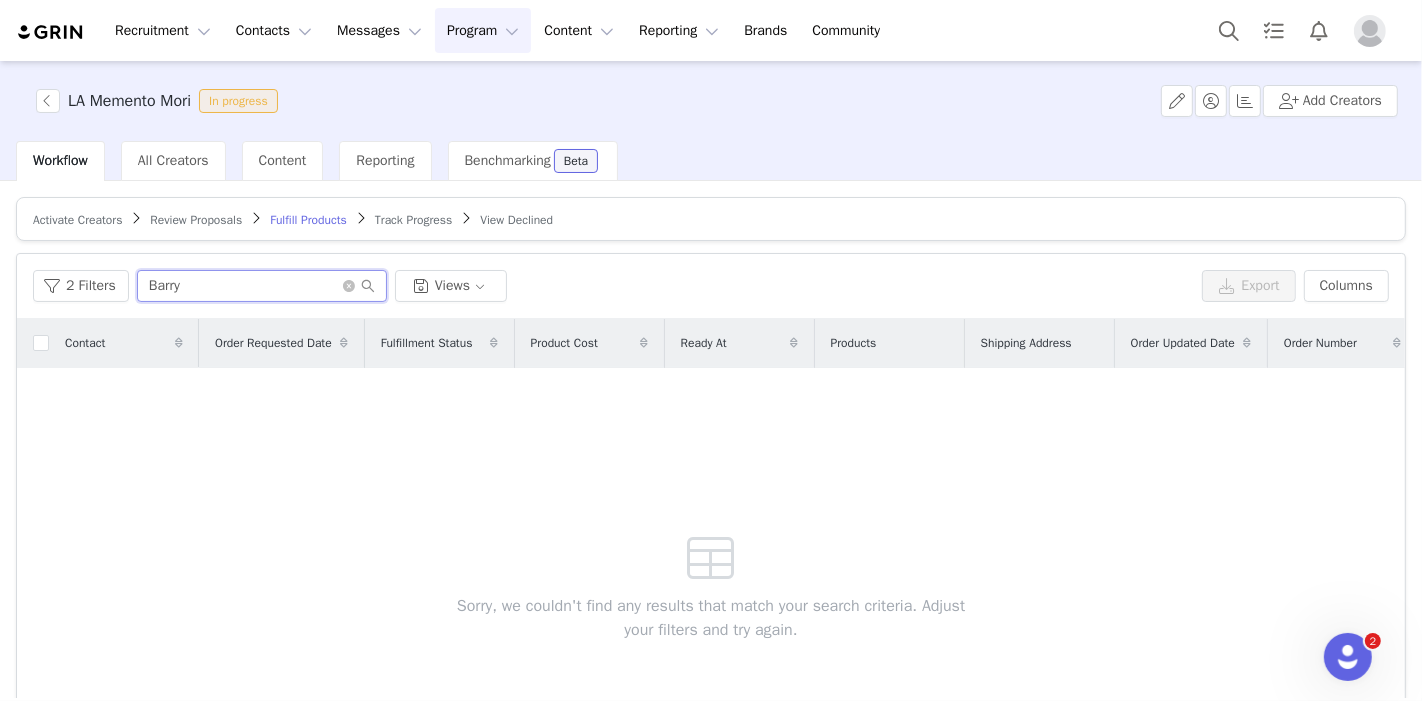 click on "Barry" at bounding box center (262, 286) 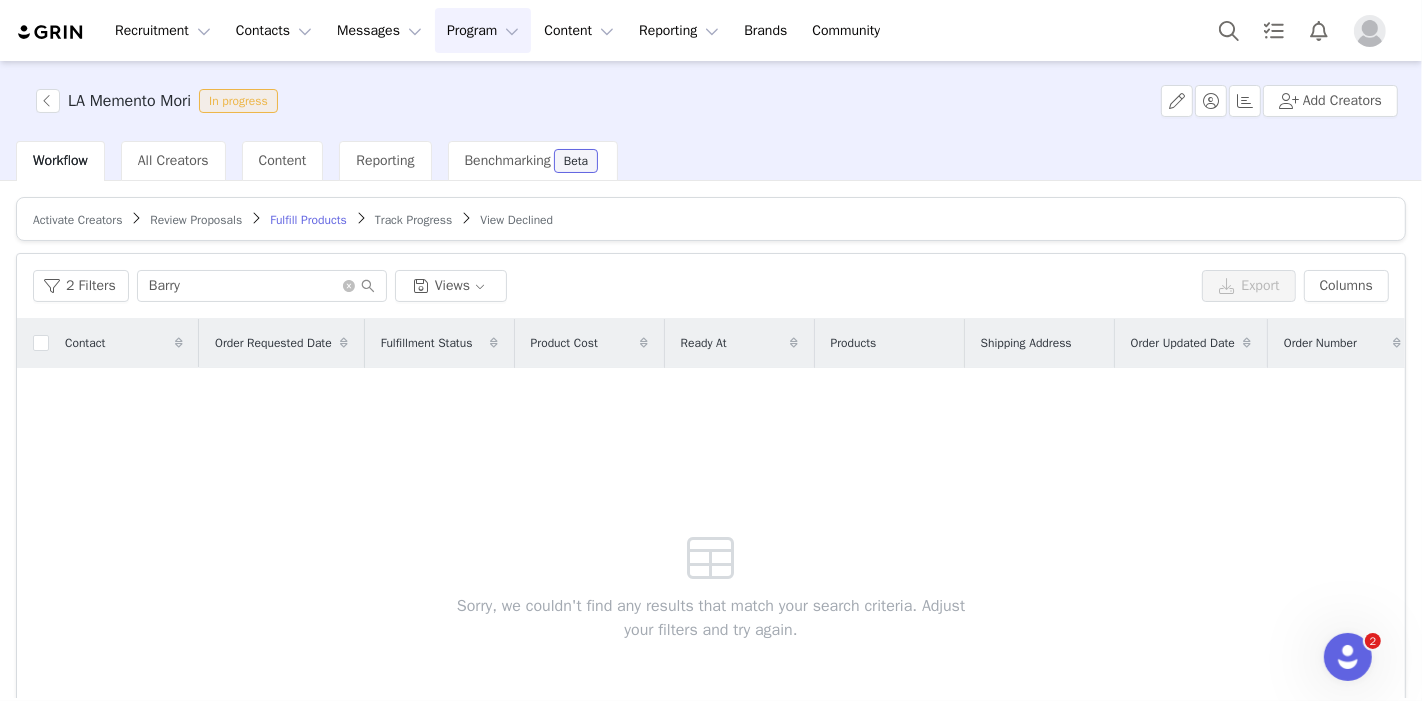 click on "[NUMBER] Filters [PERSON] Views Export Columns" at bounding box center (711, 286) 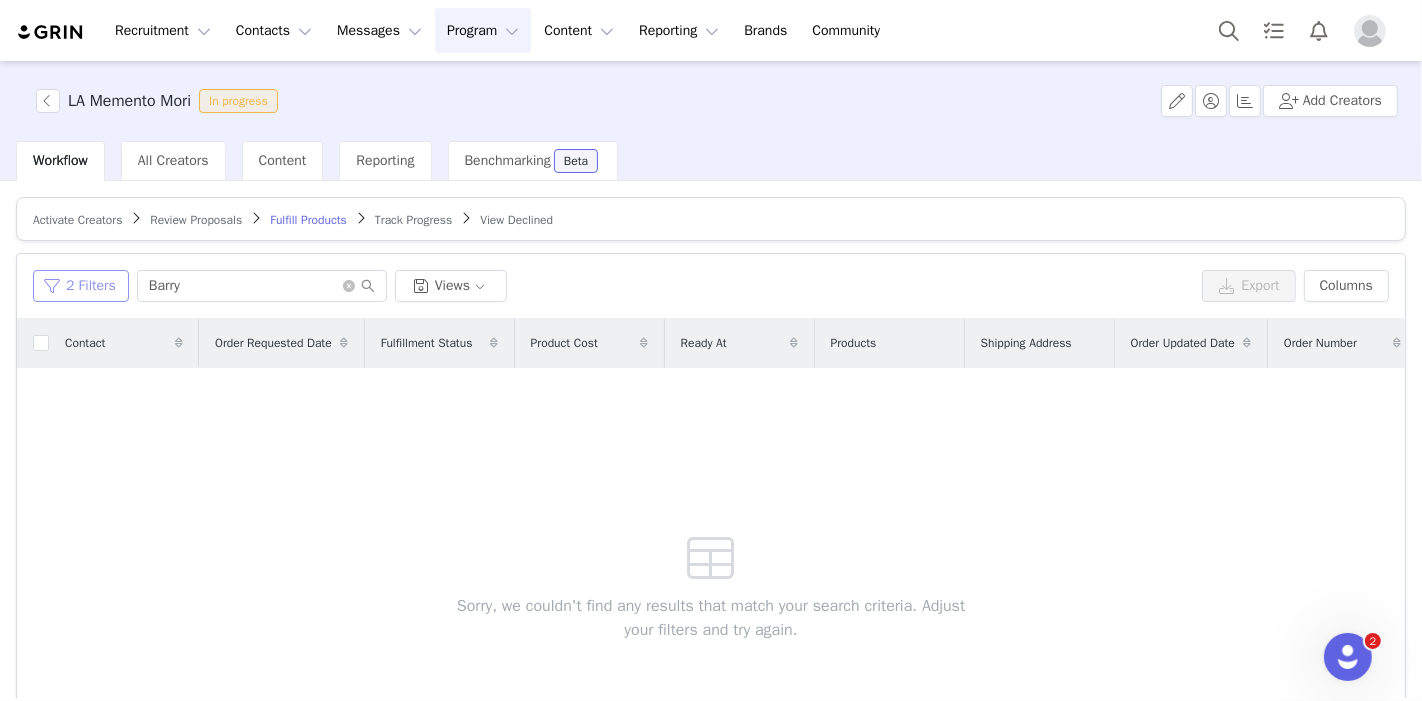 click on "2 Filters" at bounding box center [81, 286] 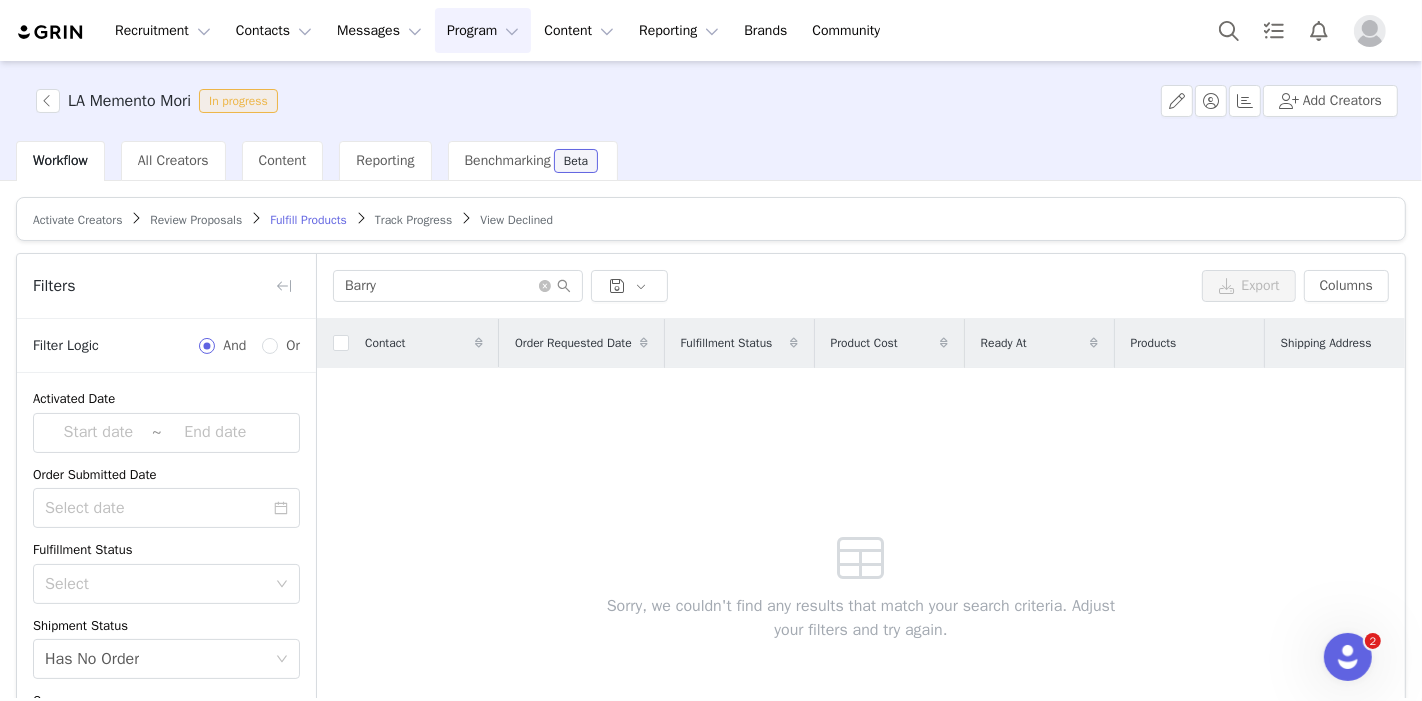 scroll, scrollTop: 325, scrollLeft: 0, axis: vertical 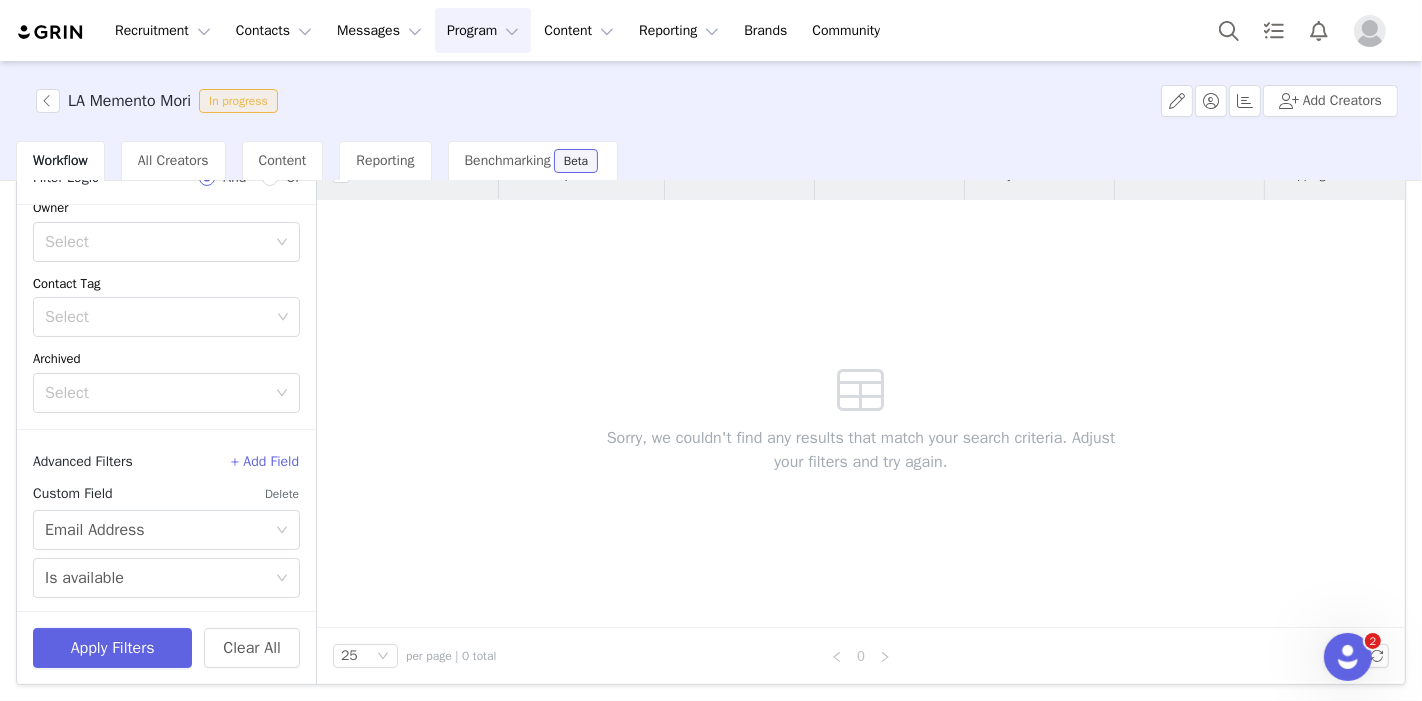 click on "Delete" at bounding box center [282, 494] 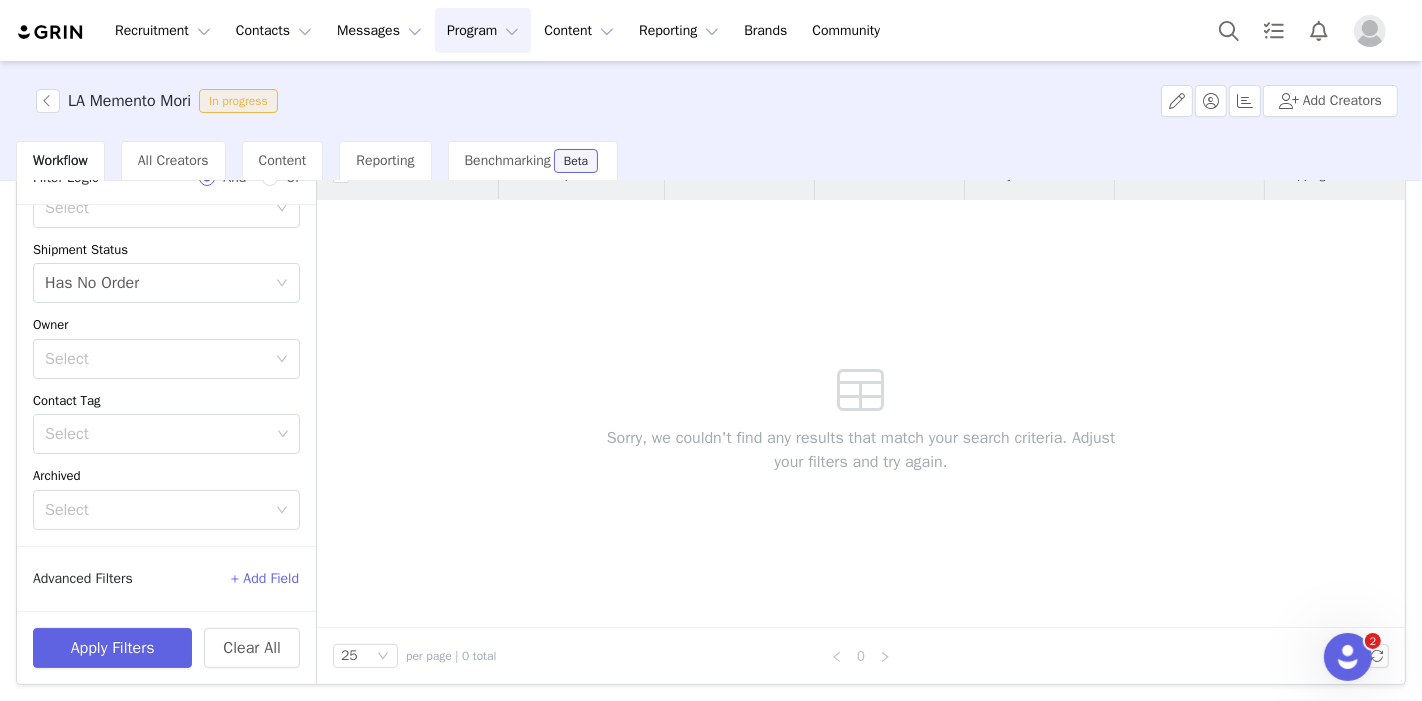 scroll, scrollTop: 205, scrollLeft: 0, axis: vertical 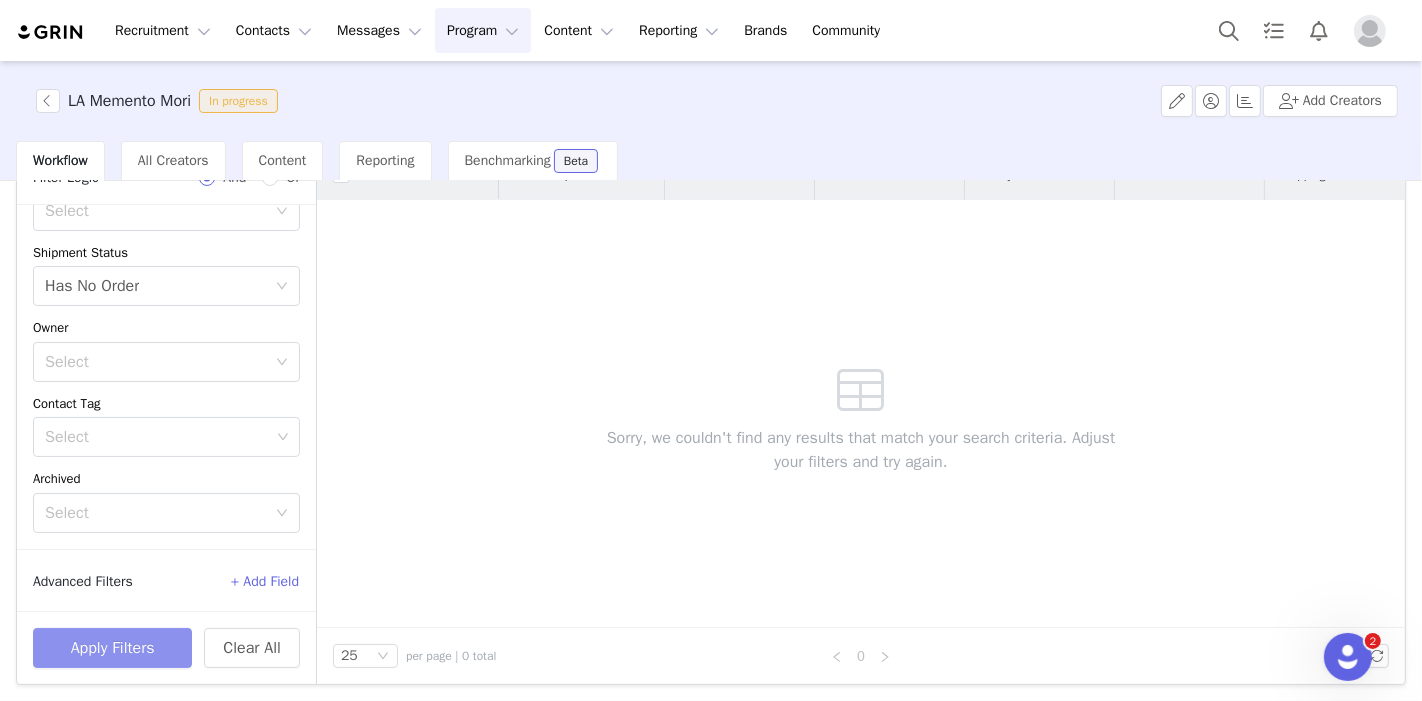 click on "Apply Filters" at bounding box center (112, 648) 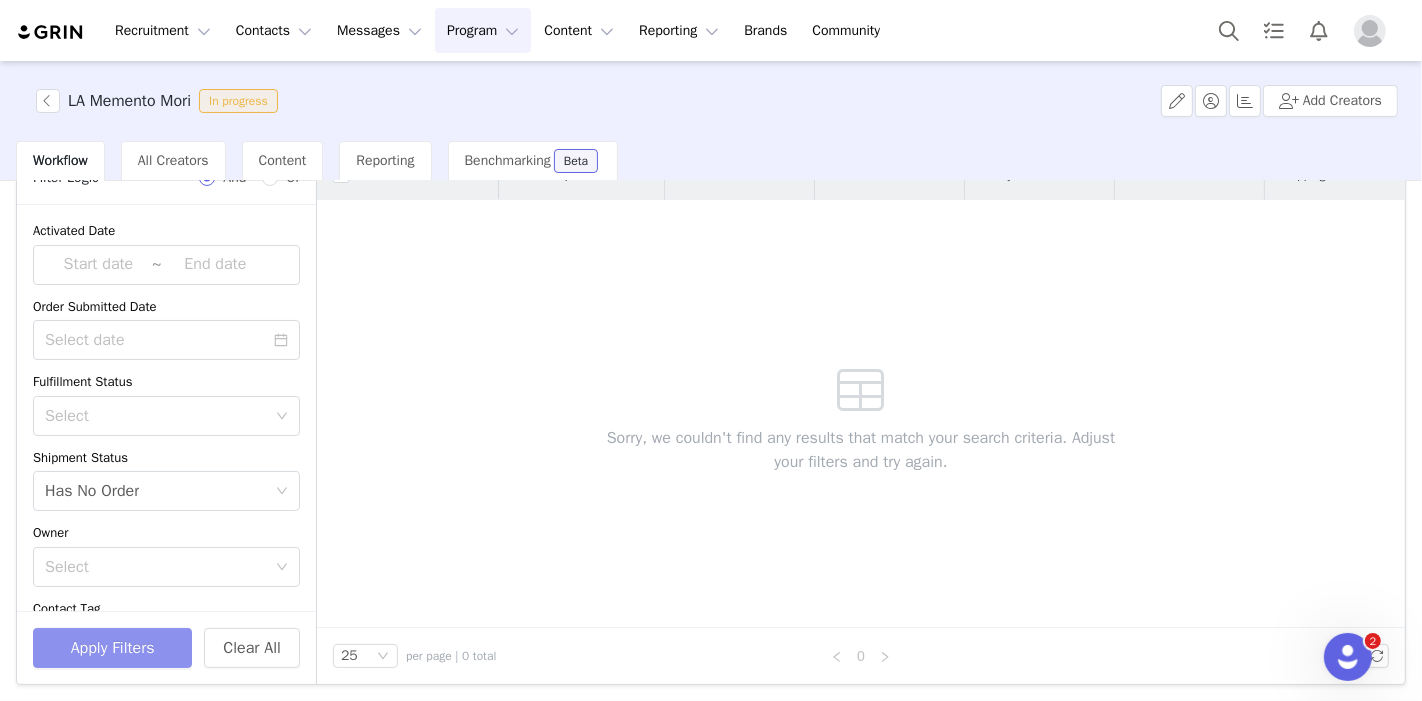 click 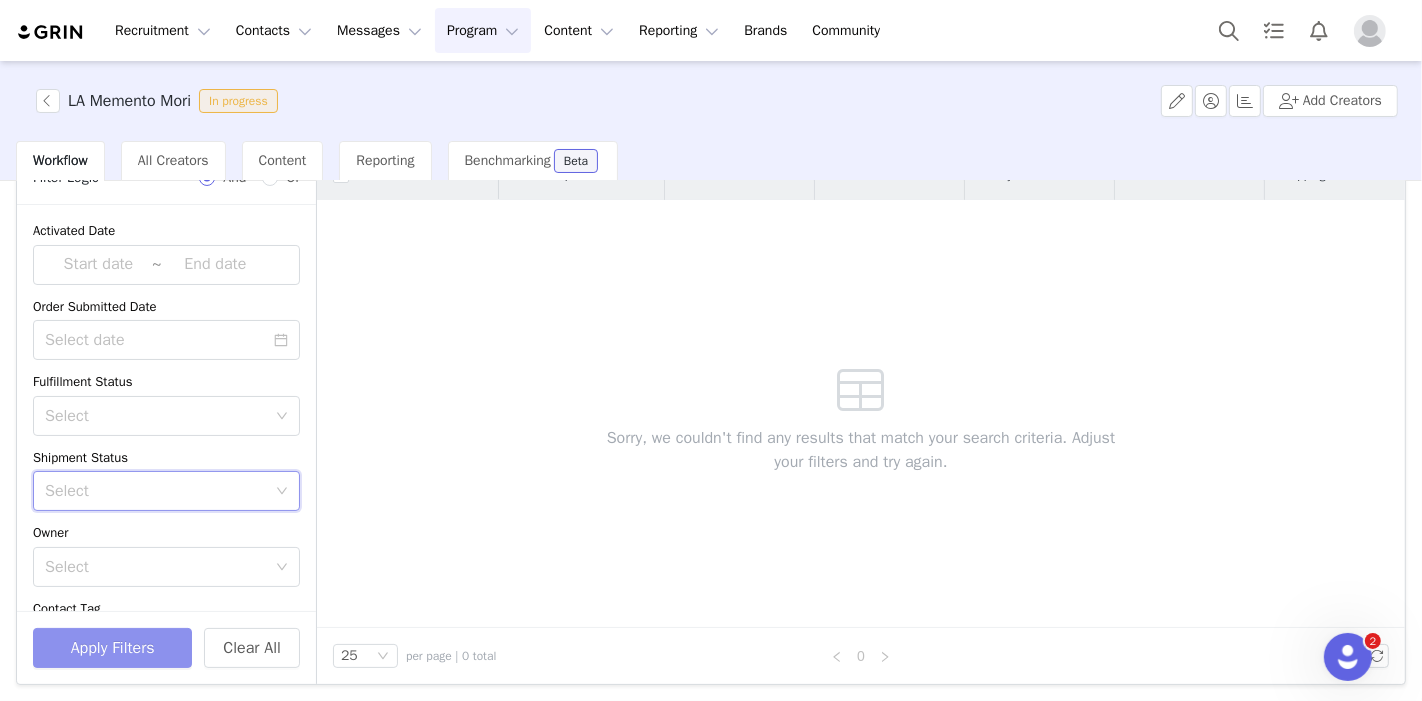click on "Apply Filters" at bounding box center (112, 648) 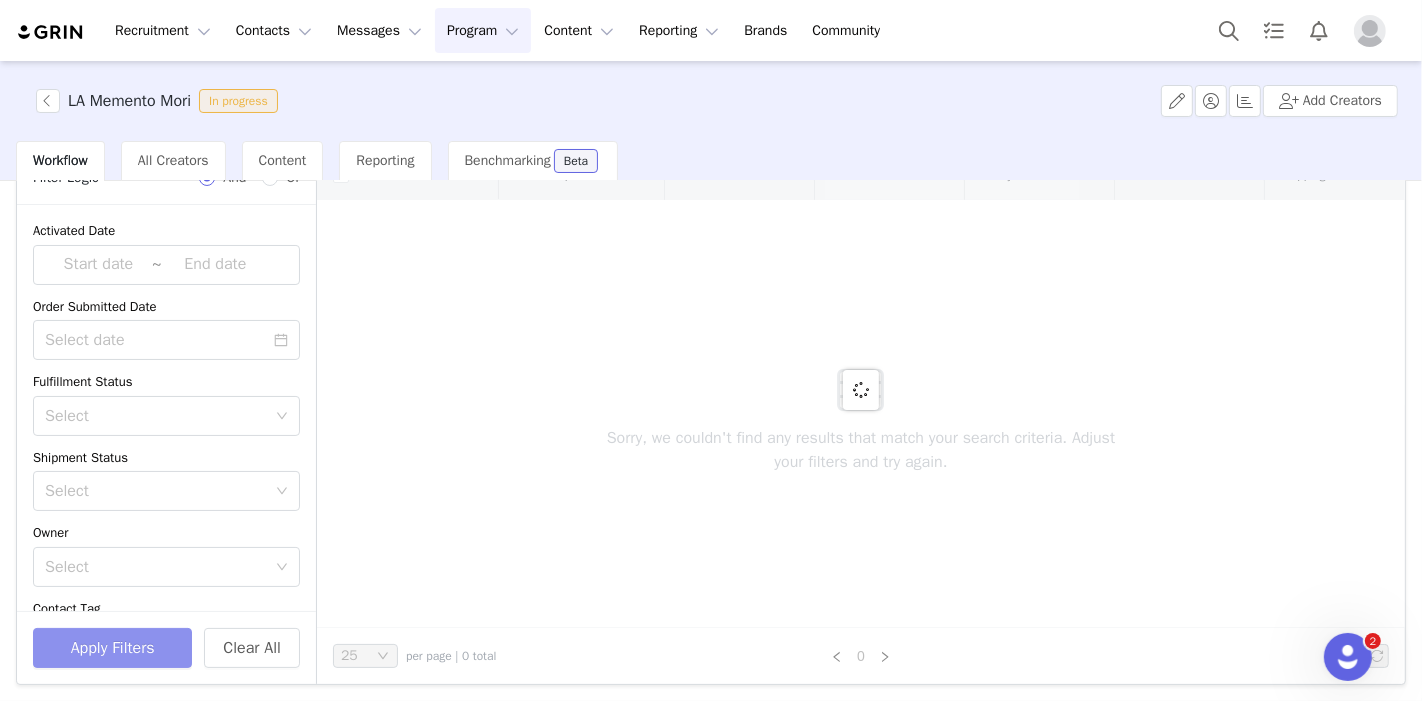 scroll, scrollTop: 0, scrollLeft: 0, axis: both 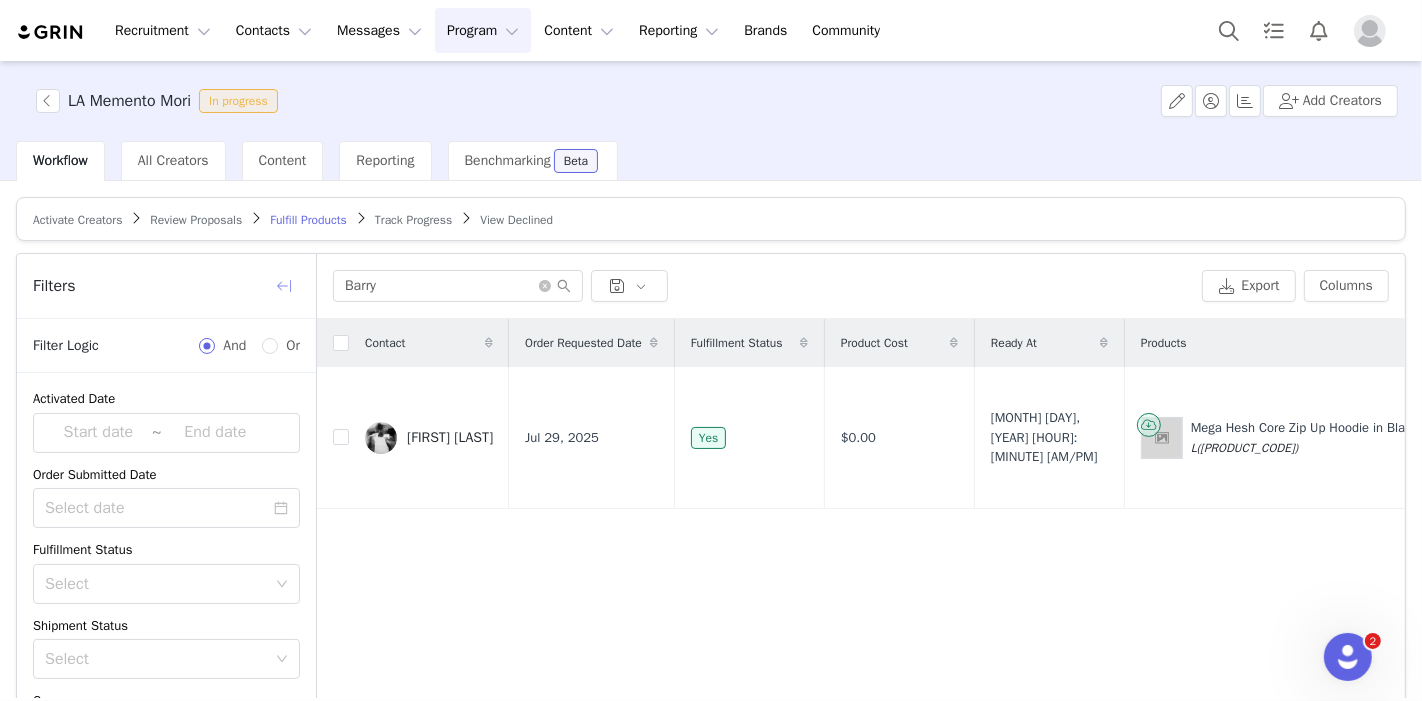 click at bounding box center (284, 286) 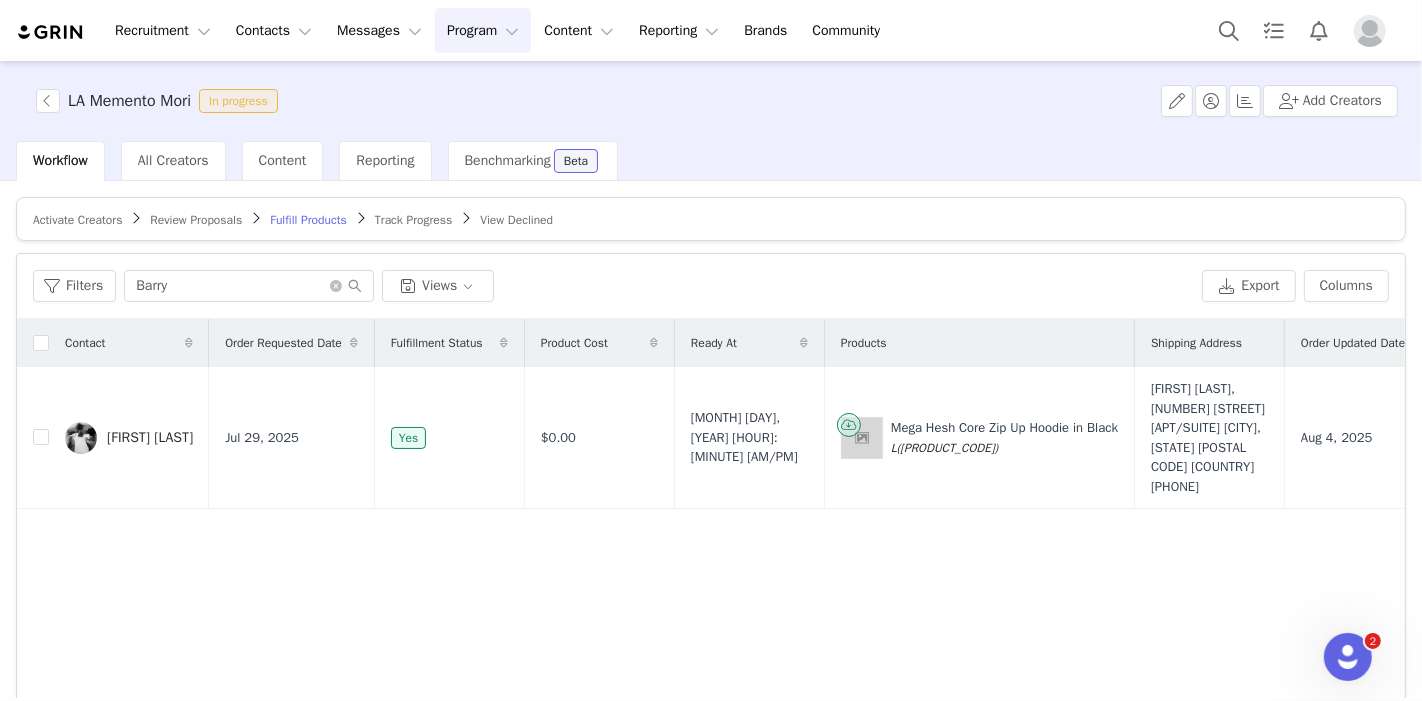 drag, startPoint x: 814, startPoint y: 530, endPoint x: 670, endPoint y: 278, distance: 290.24127 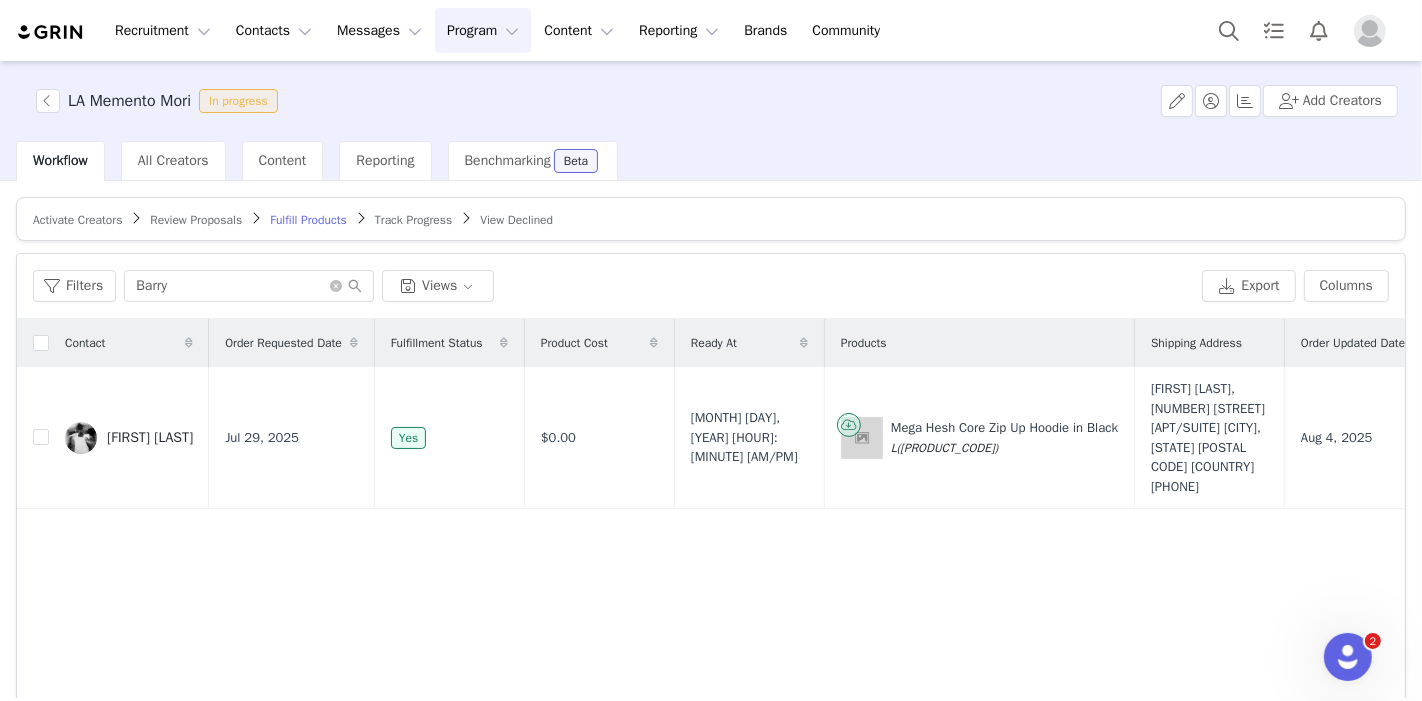 click on "Activate Creators" at bounding box center (77, 220) 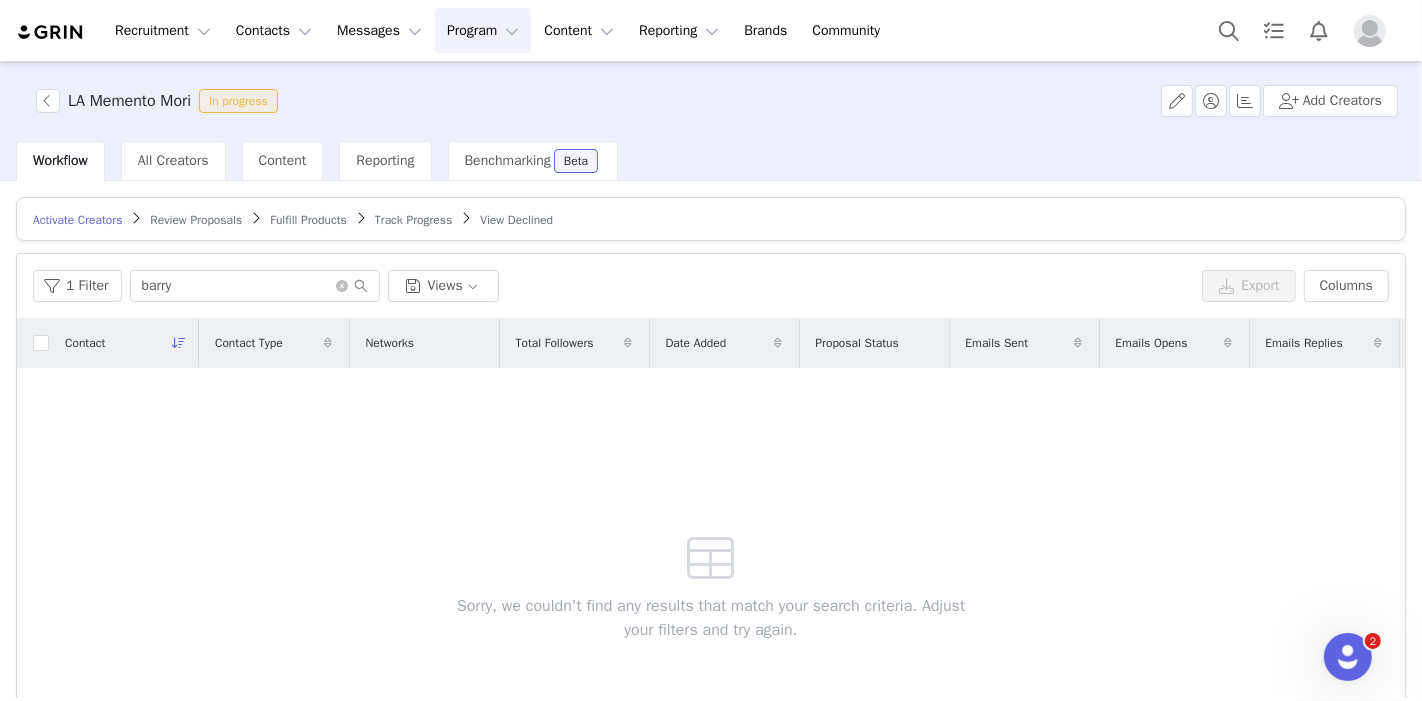 click on "Review Proposals" at bounding box center (196, 220) 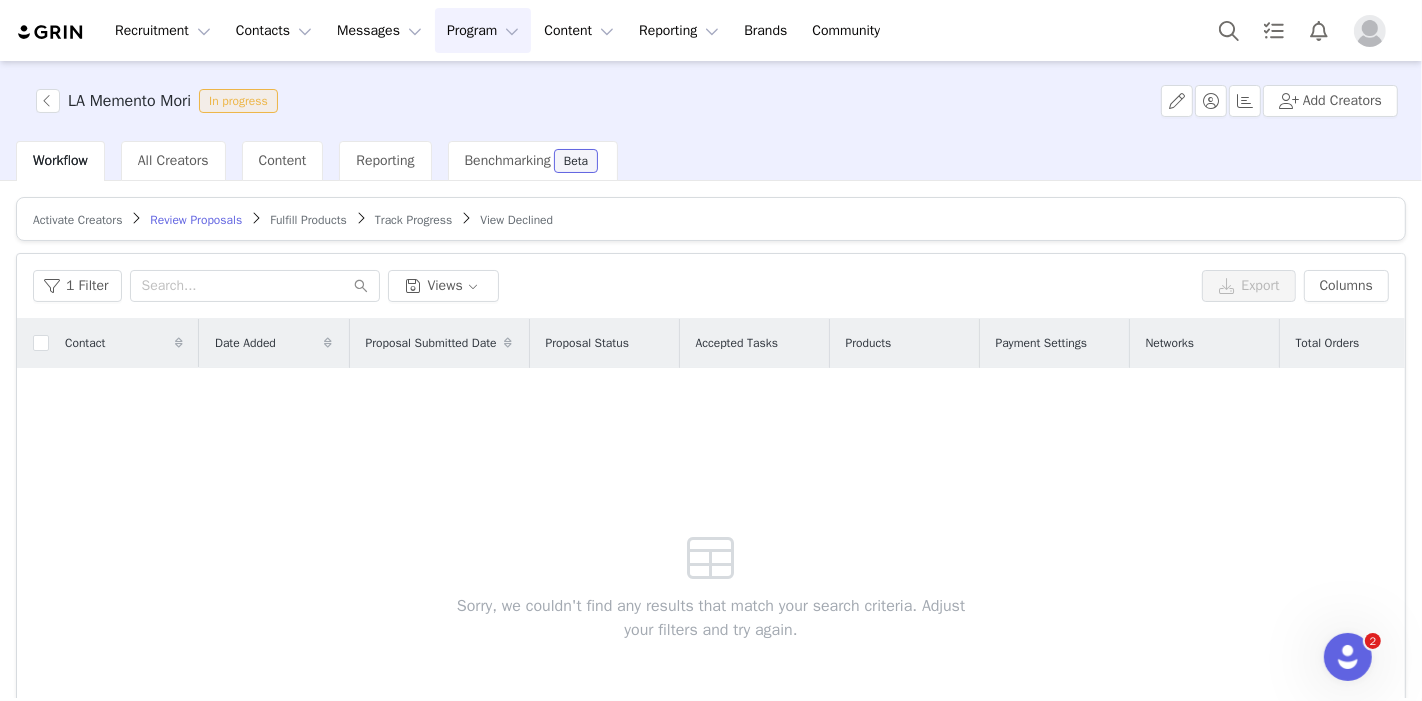click on "Fulfill Products" at bounding box center (308, 220) 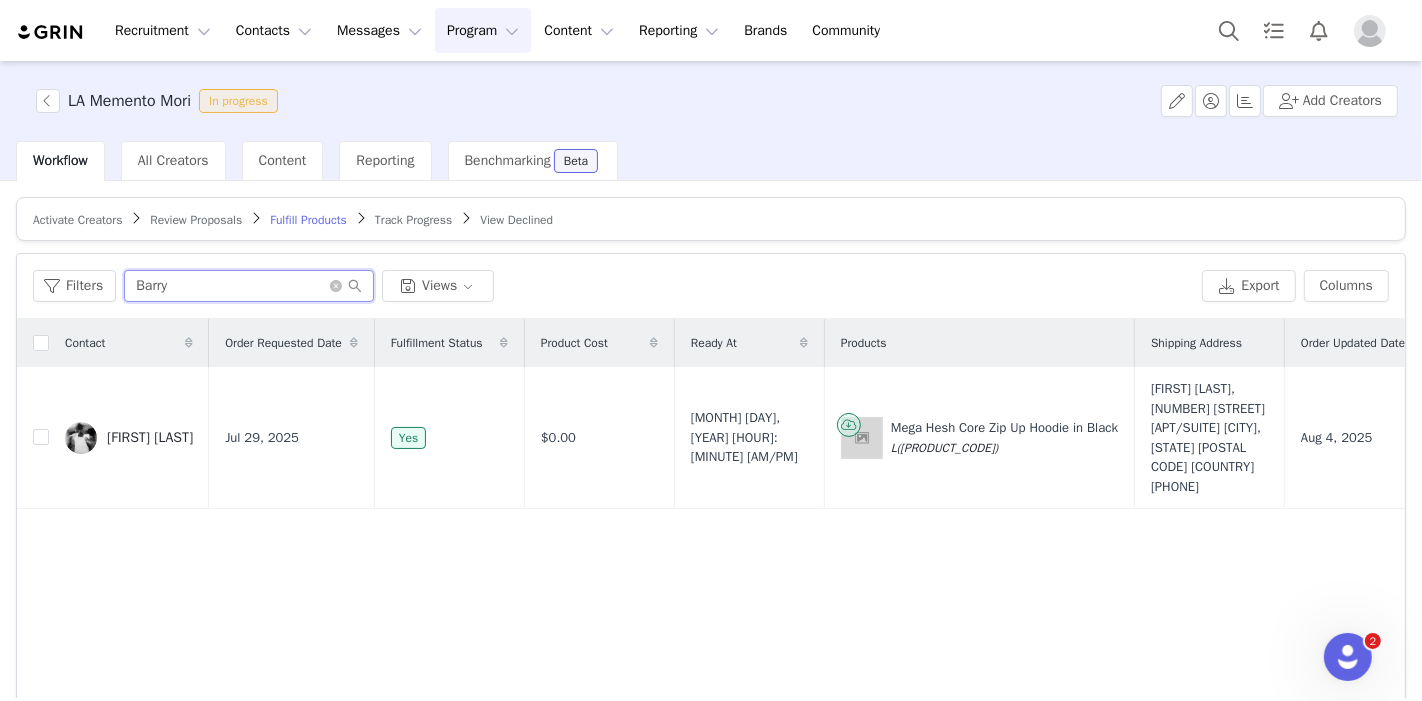 click on "Barry" at bounding box center (249, 286) 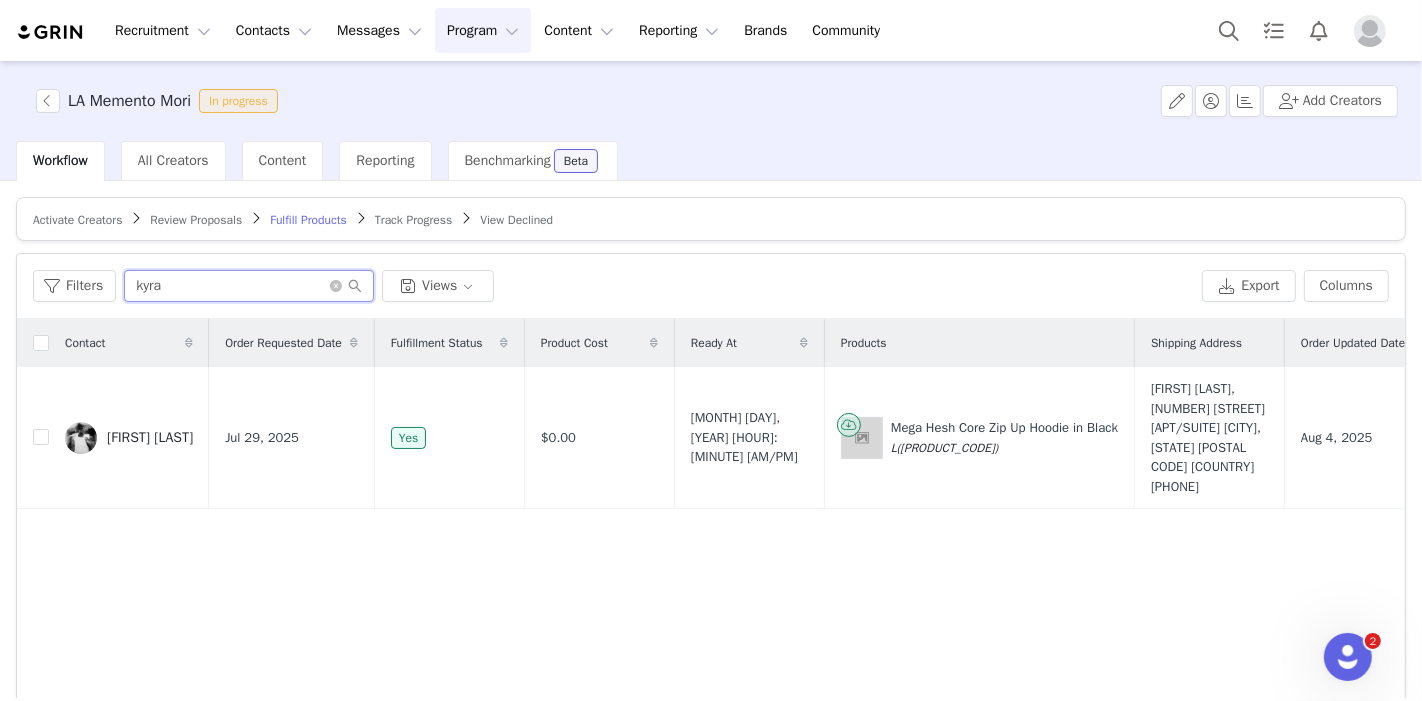 type on "kyra" 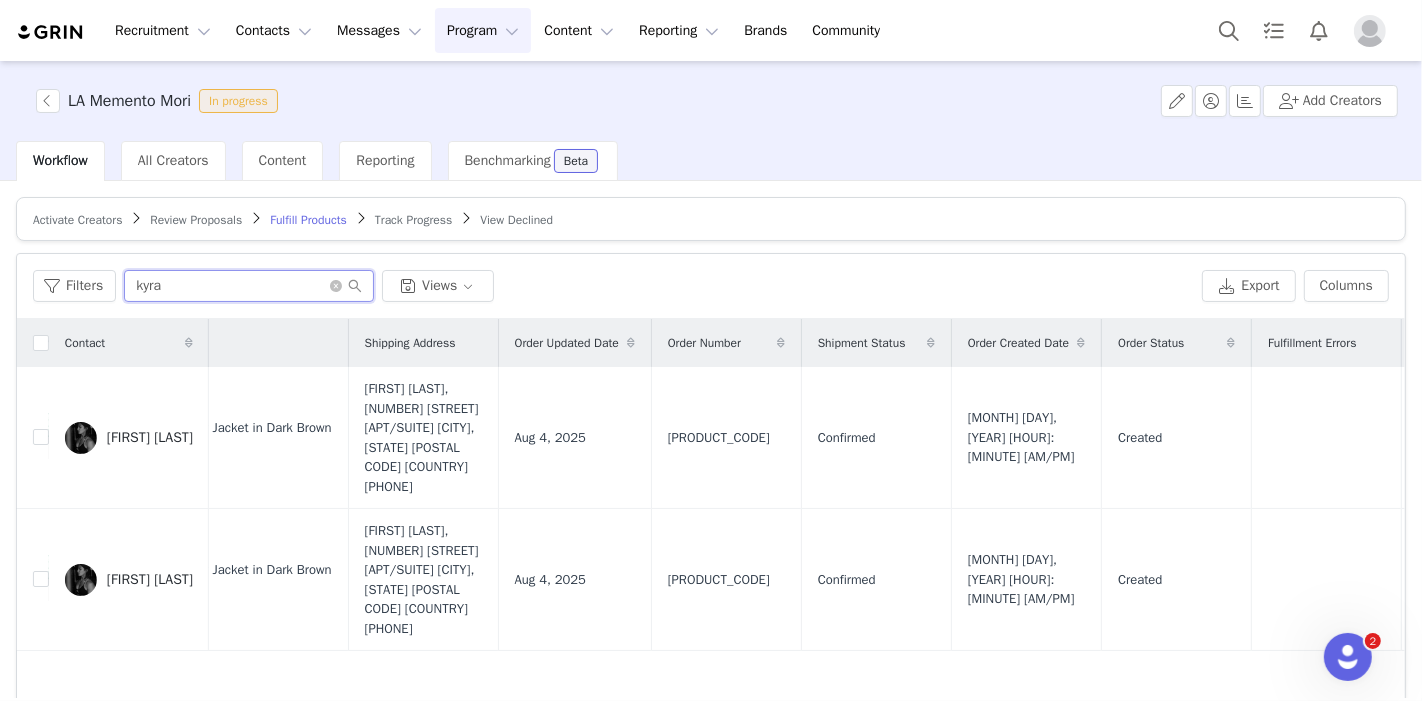 scroll, scrollTop: 0, scrollLeft: 800, axis: horizontal 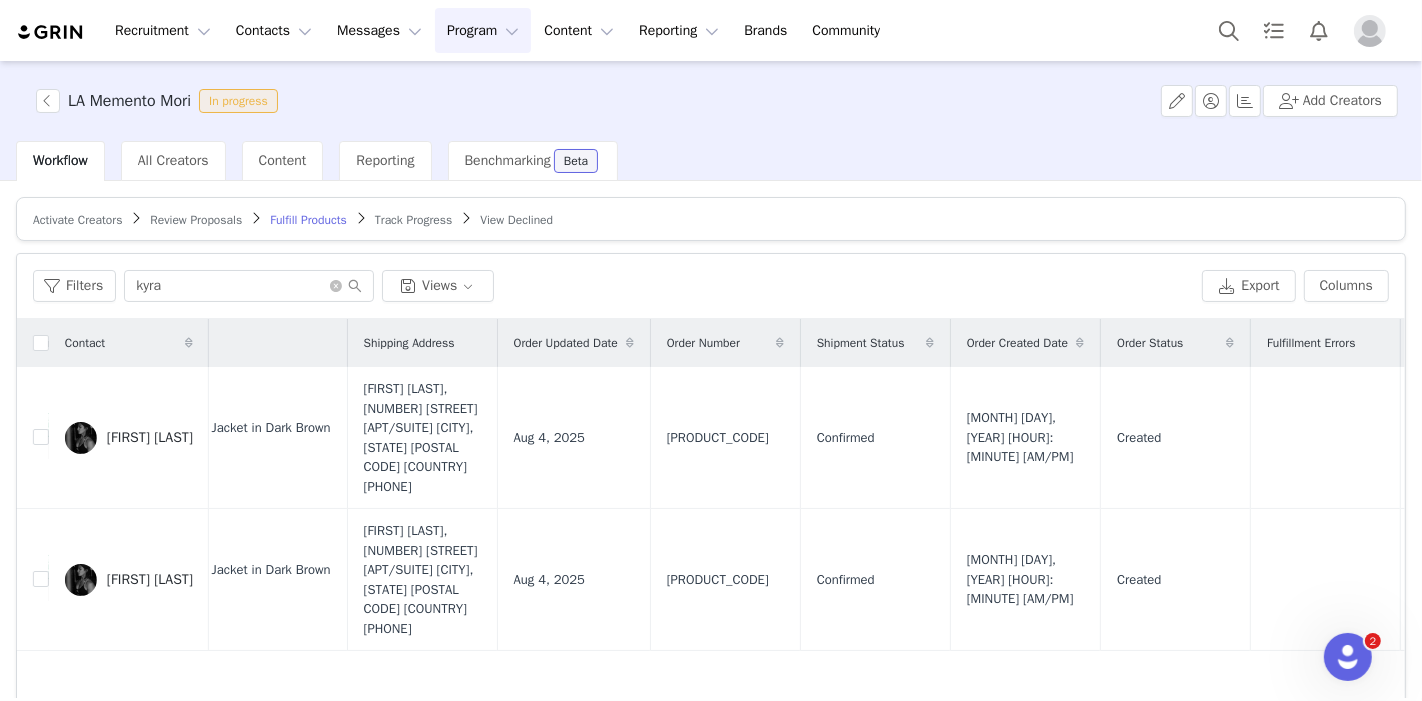 click on "Filters [PERSON] Views" at bounding box center [613, 286] 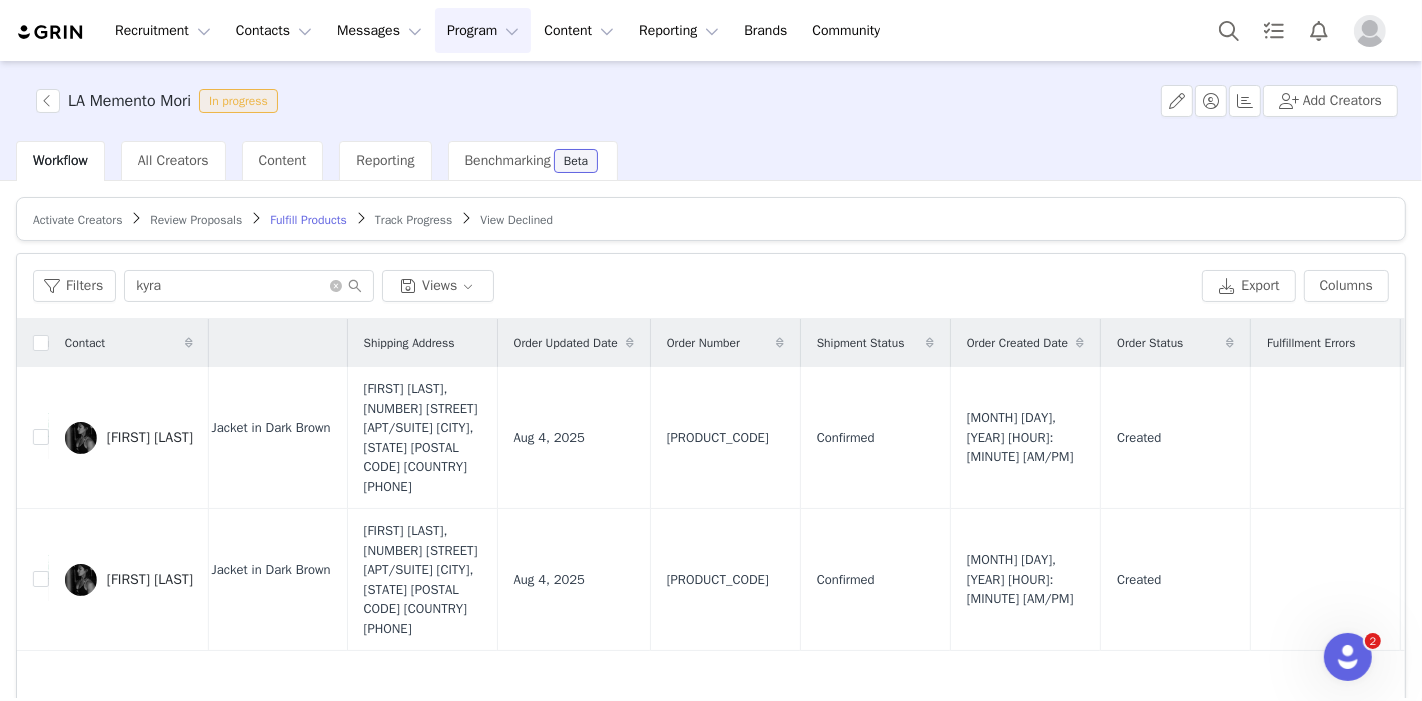 scroll, scrollTop: 0, scrollLeft: 0, axis: both 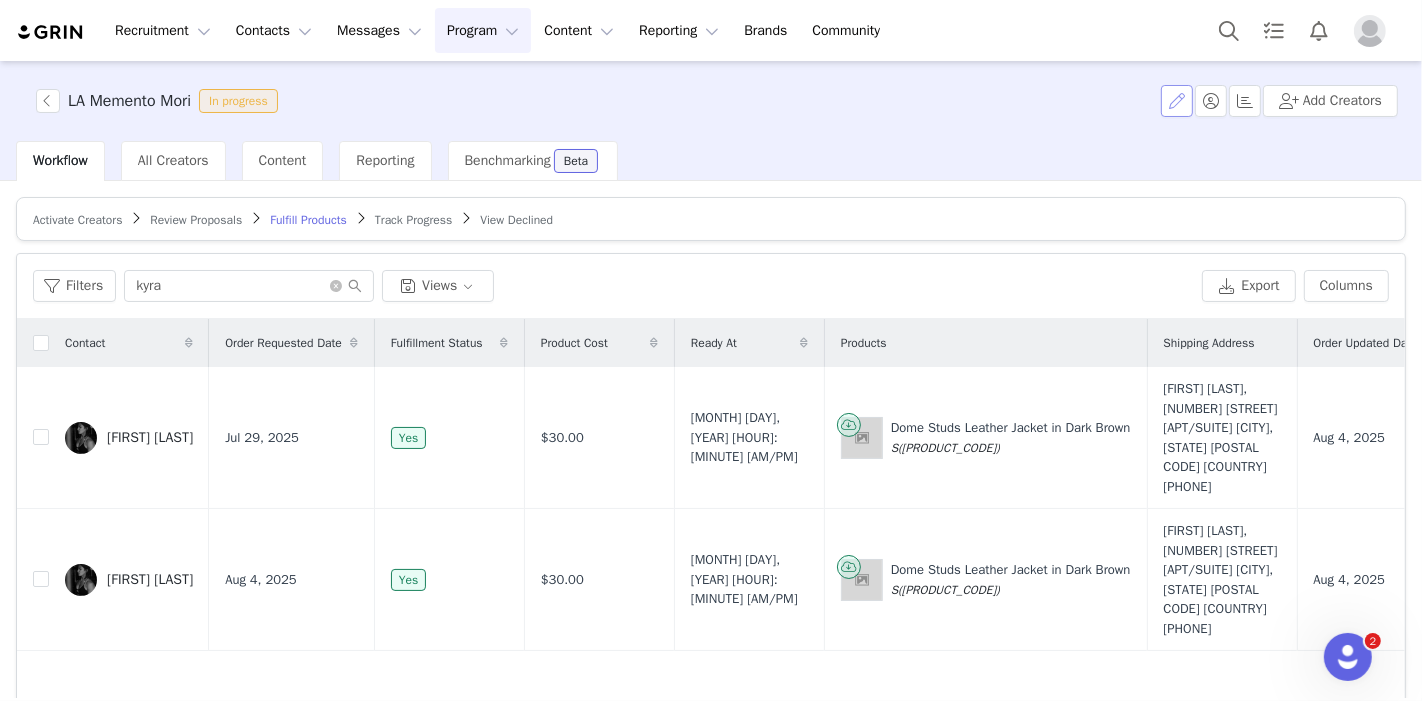click at bounding box center [1177, 101] 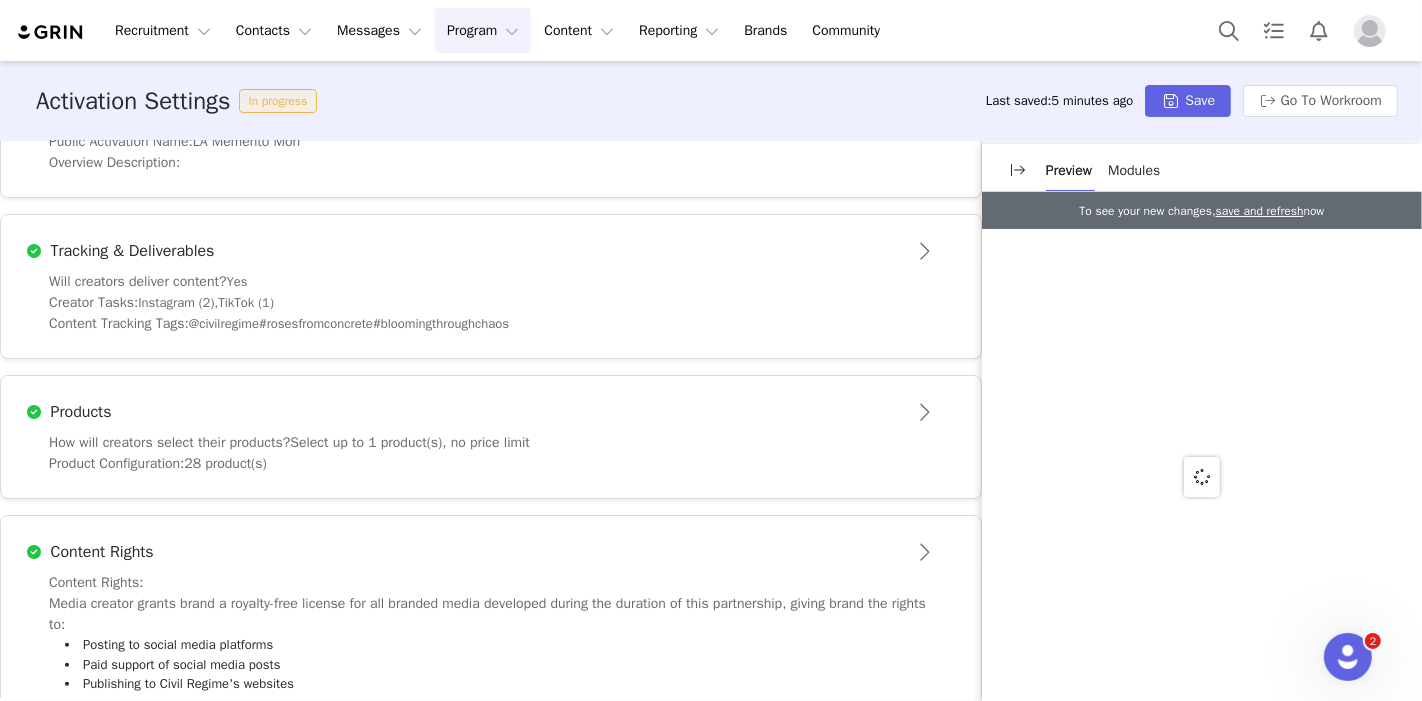 scroll, scrollTop: 677, scrollLeft: 0, axis: vertical 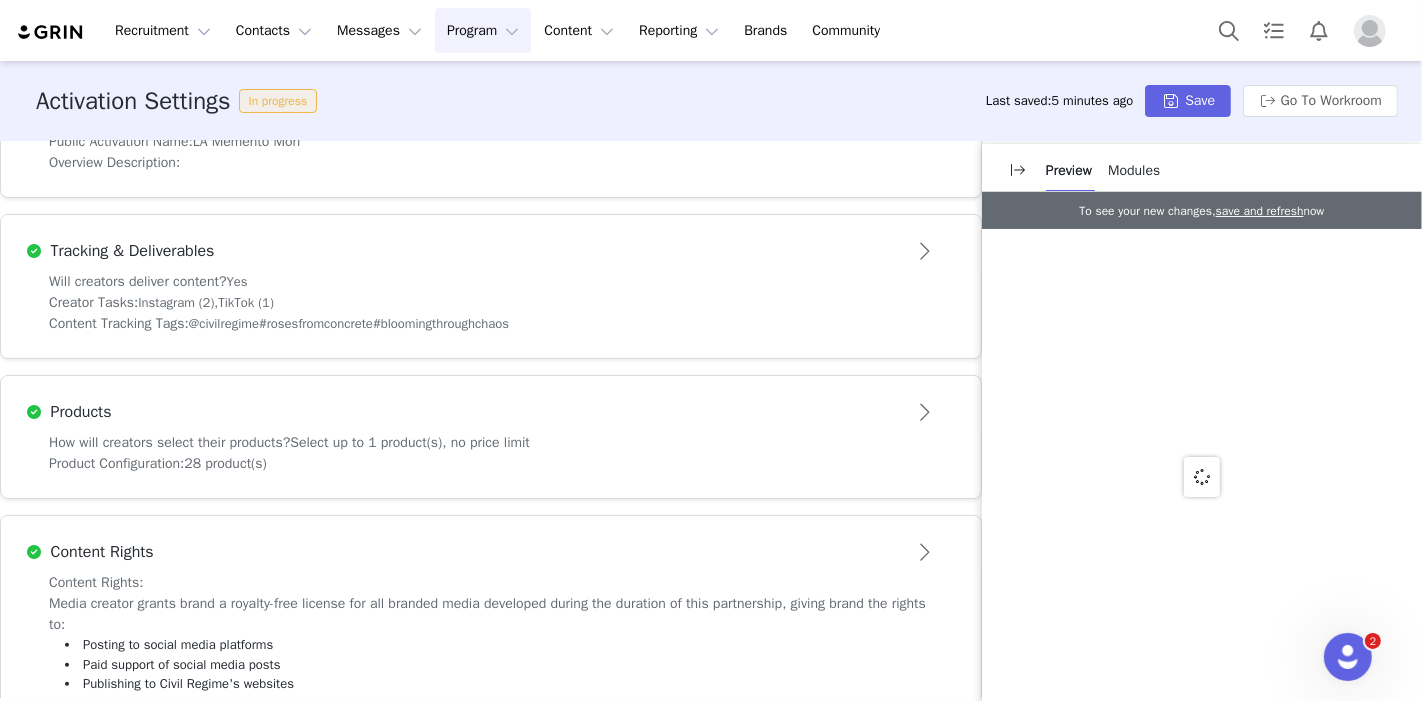 click on "Product Configuration: 28 product(s)" at bounding box center (491, 463) 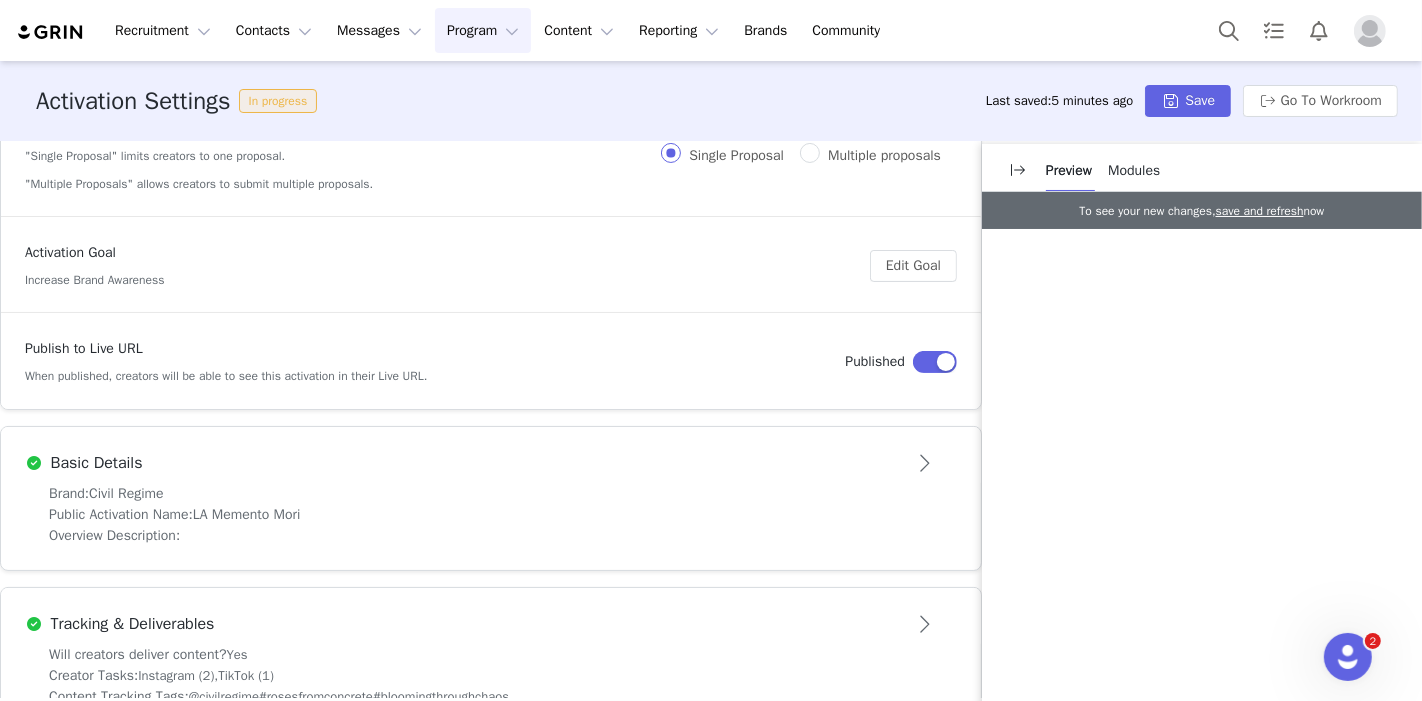 scroll, scrollTop: 243, scrollLeft: 0, axis: vertical 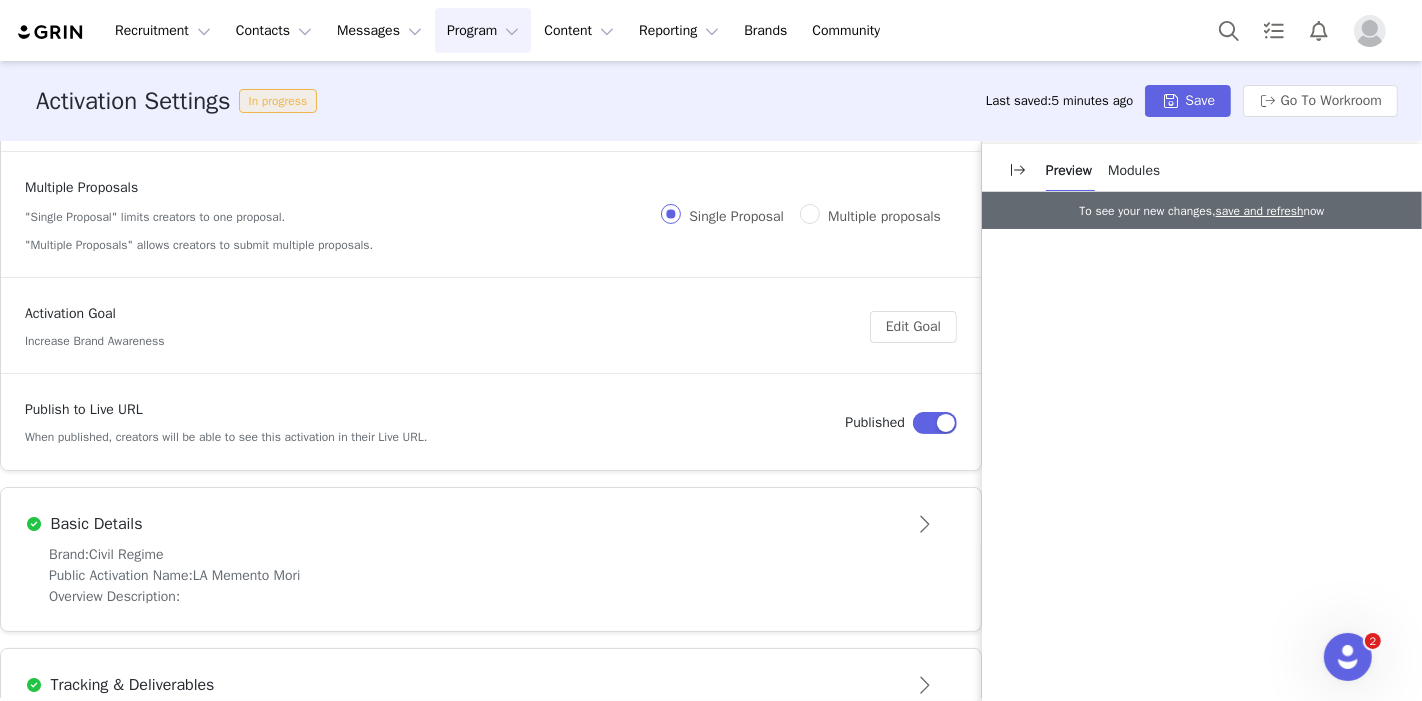 click on "Program Program" at bounding box center [483, 30] 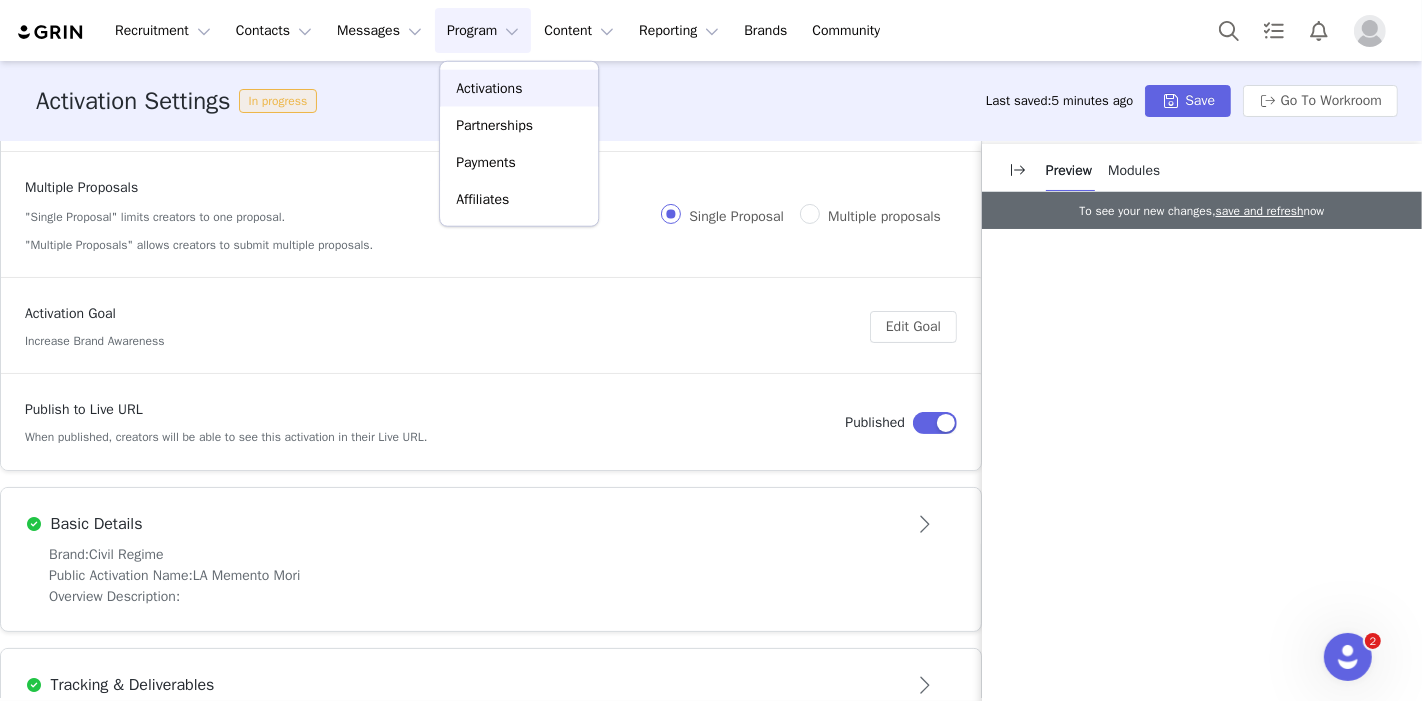 click on "Activations" at bounding box center (519, 88) 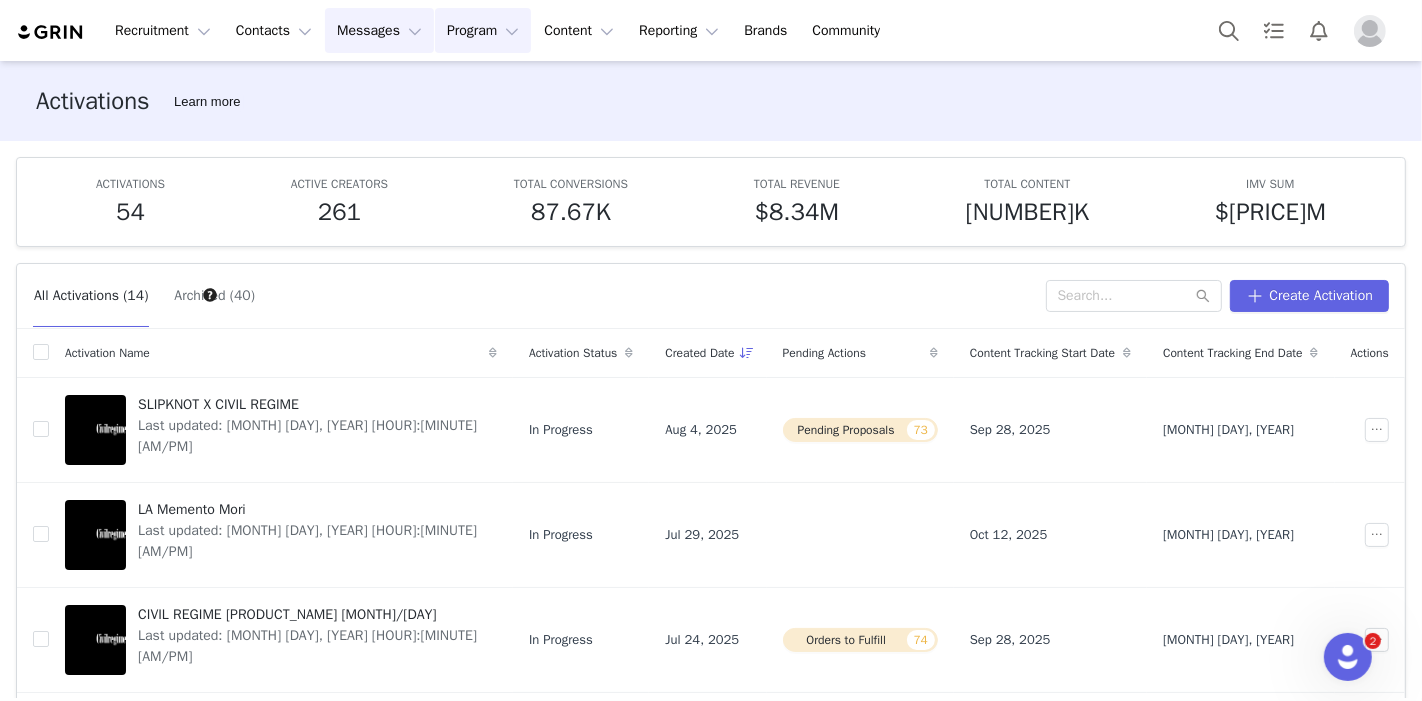 click on "Messages Messages" at bounding box center (379, 30) 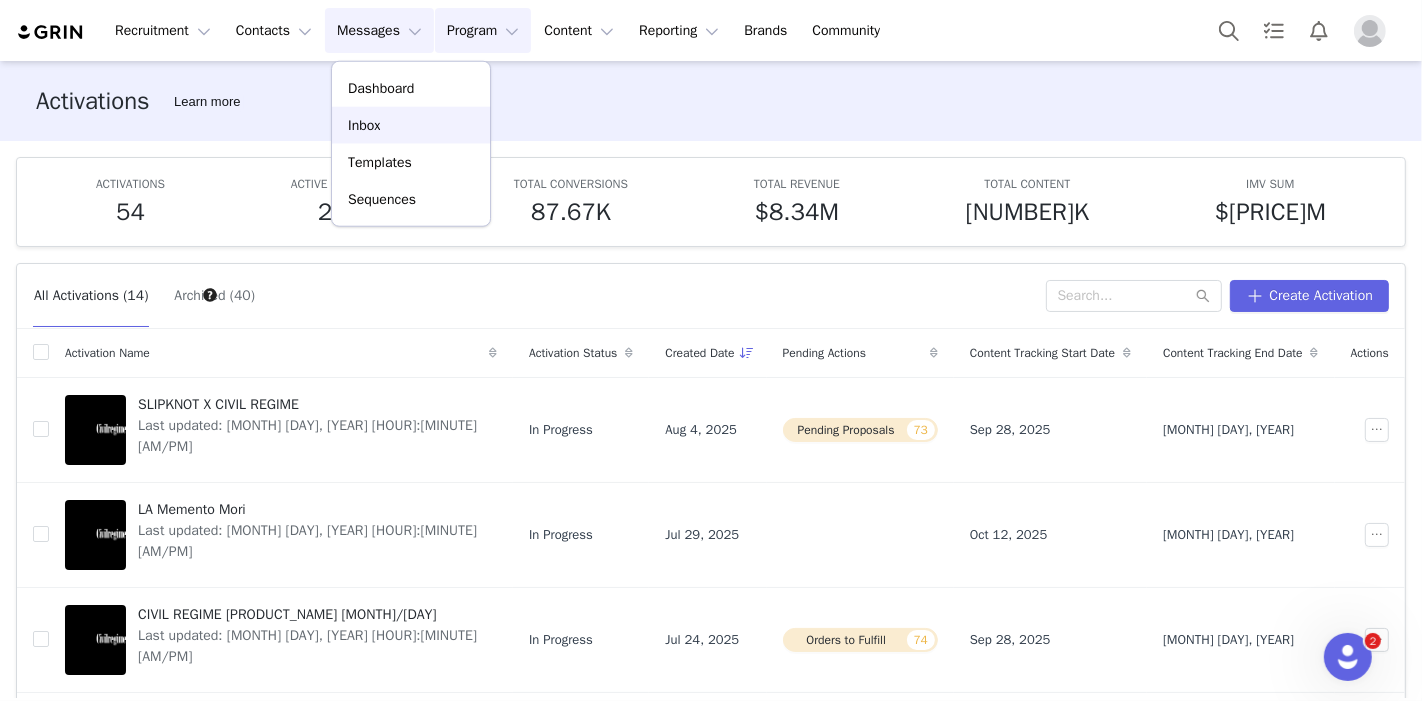 click on "Inbox" at bounding box center [411, 125] 